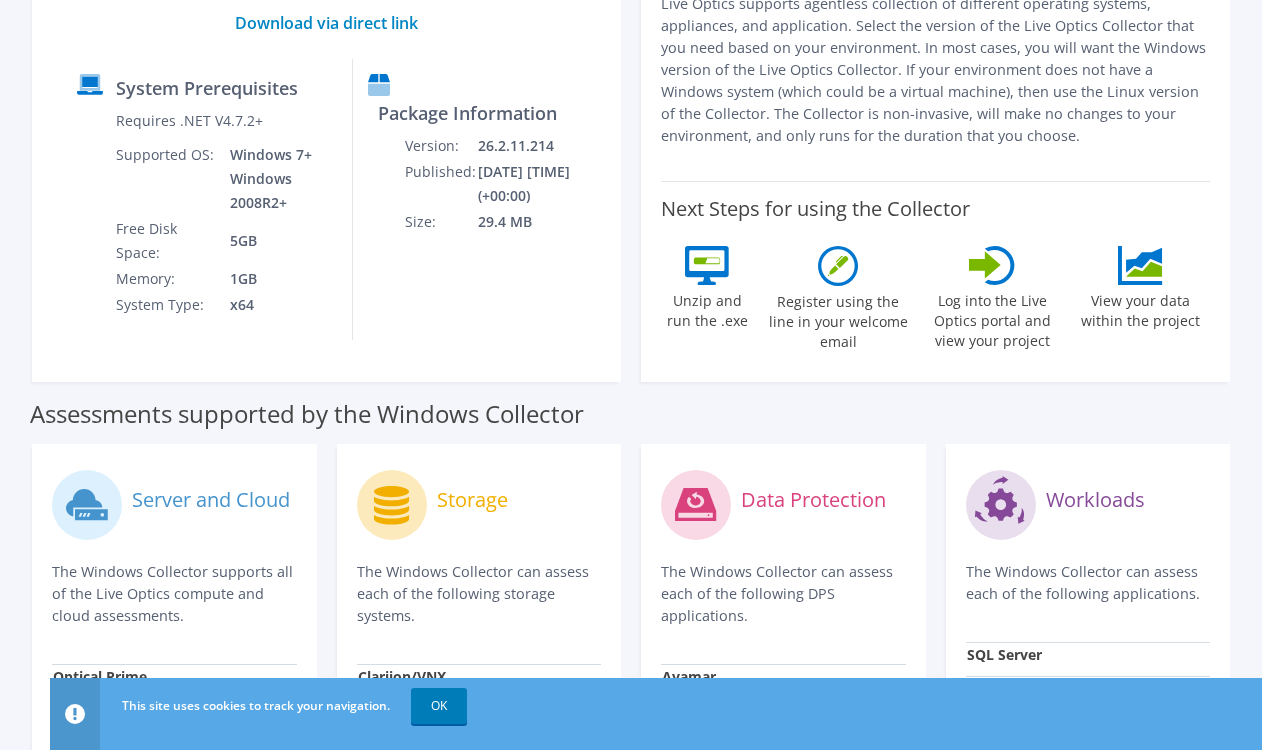 scroll, scrollTop: 0, scrollLeft: 0, axis: both 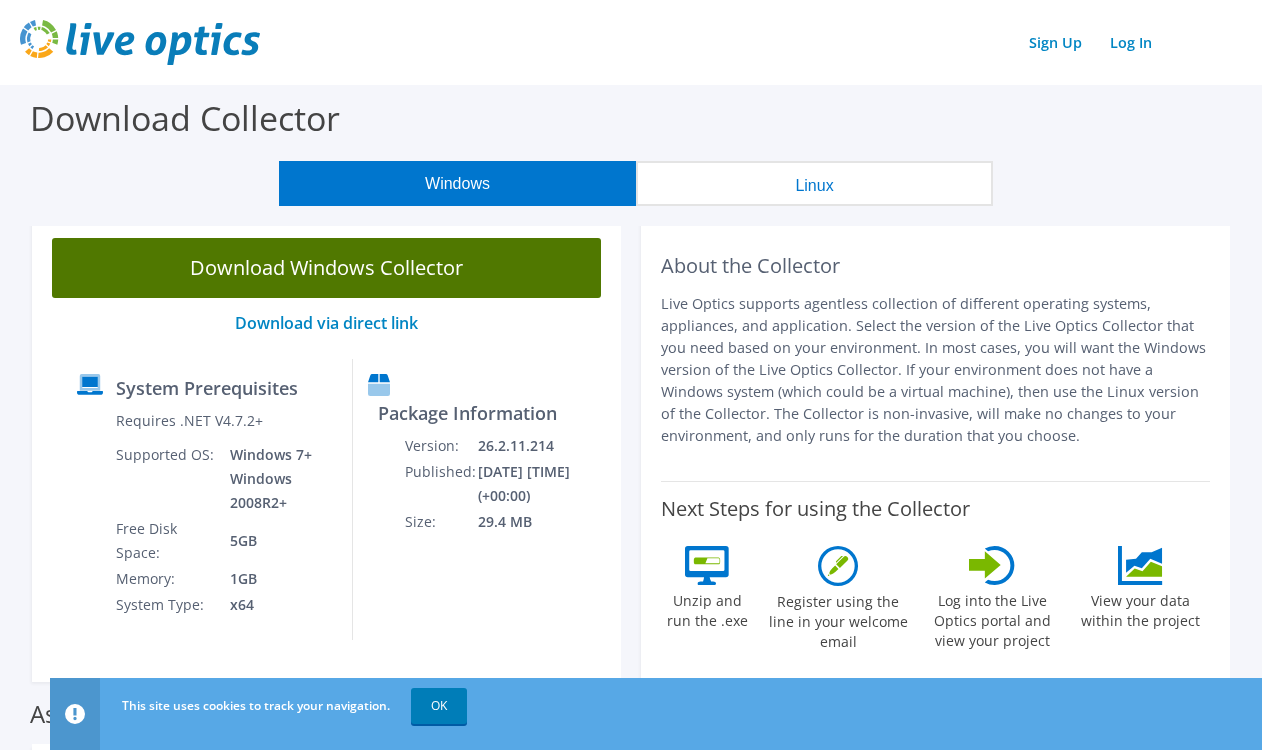 click on "Download Windows Collector" at bounding box center [326, 268] 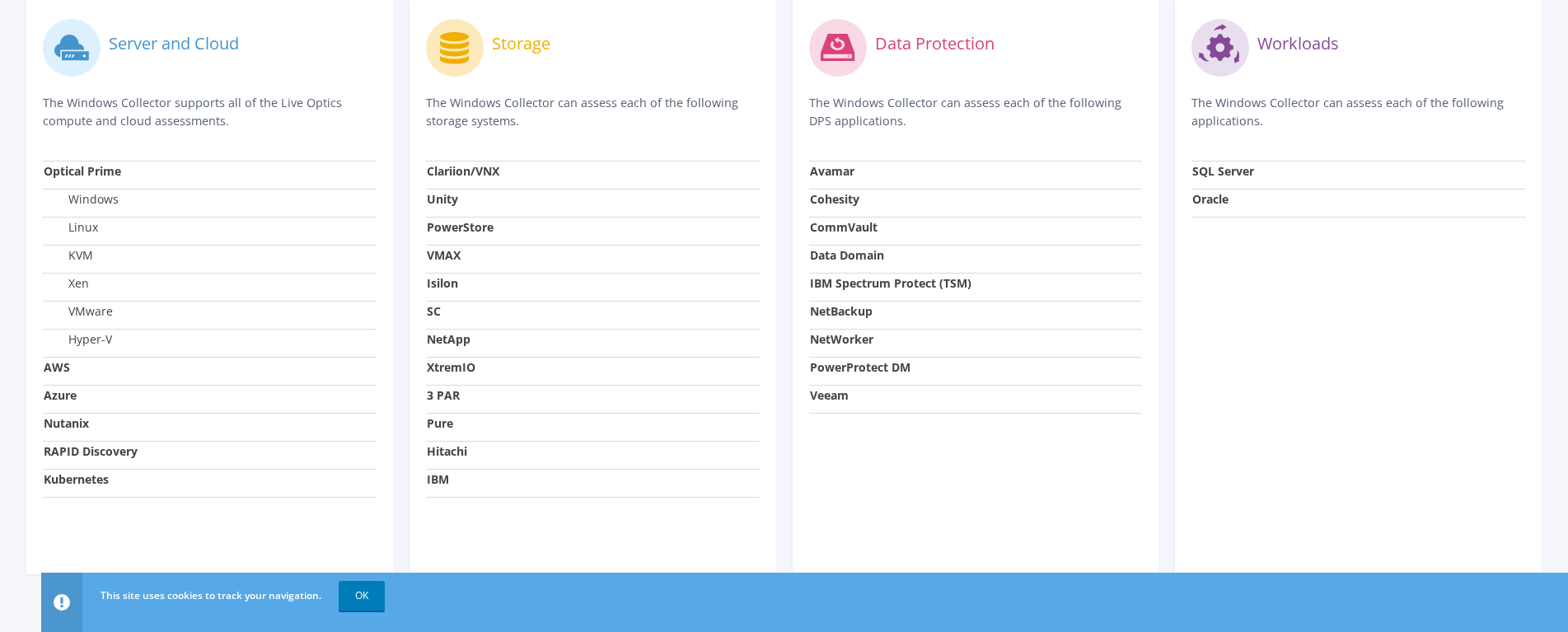 scroll, scrollTop: 592, scrollLeft: 0, axis: vertical 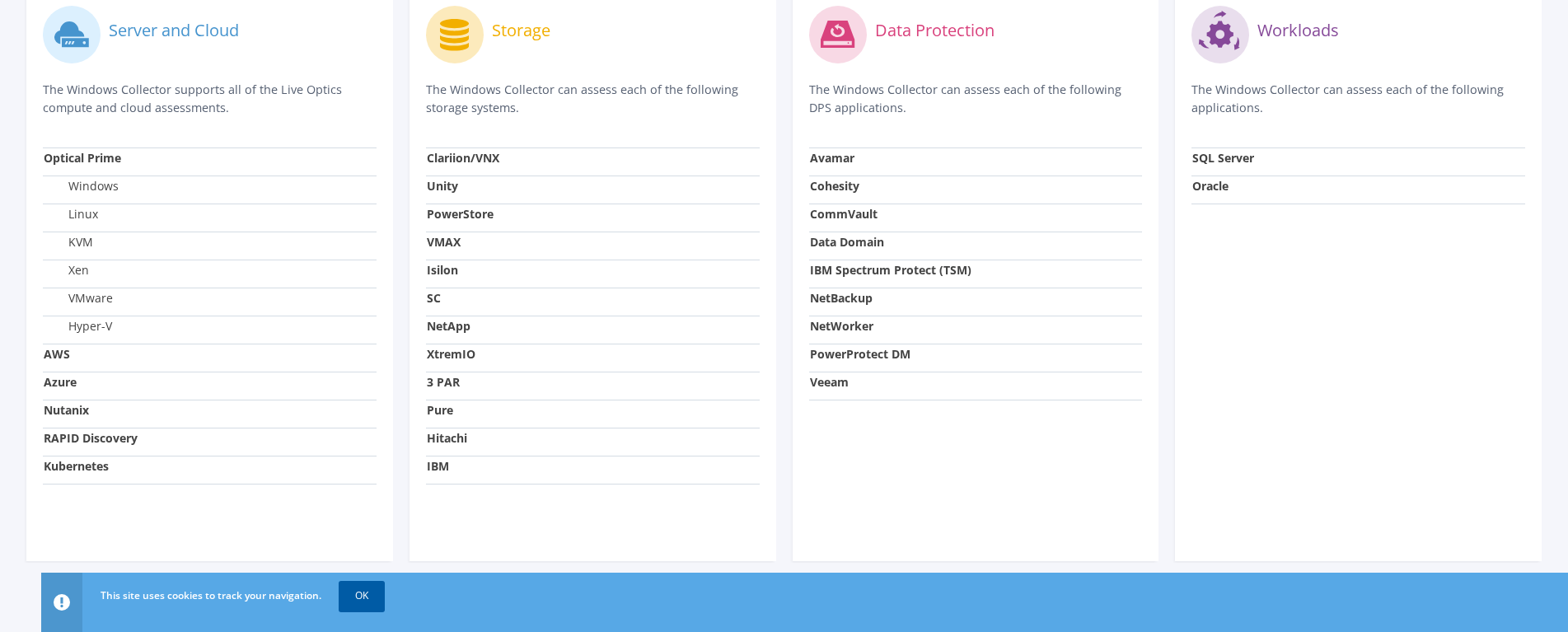 click on "OK" at bounding box center (362, 596) 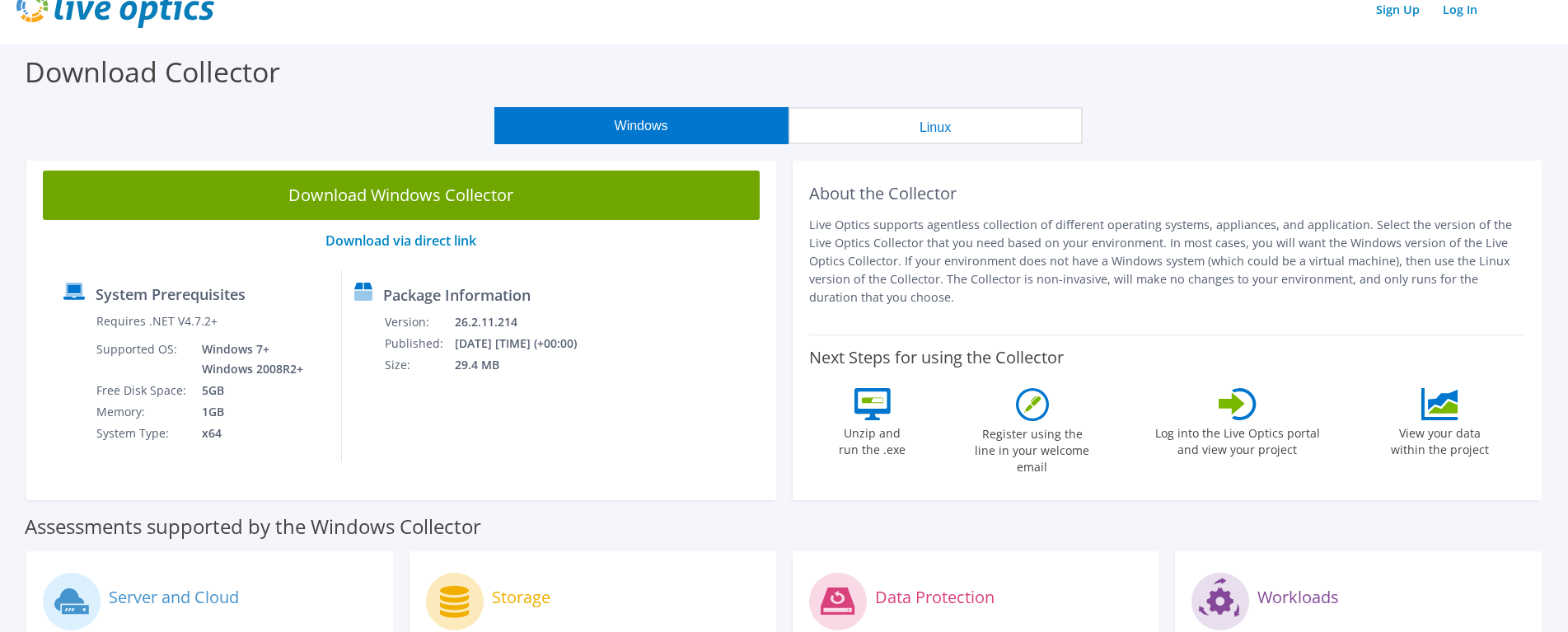scroll, scrollTop: 0, scrollLeft: 0, axis: both 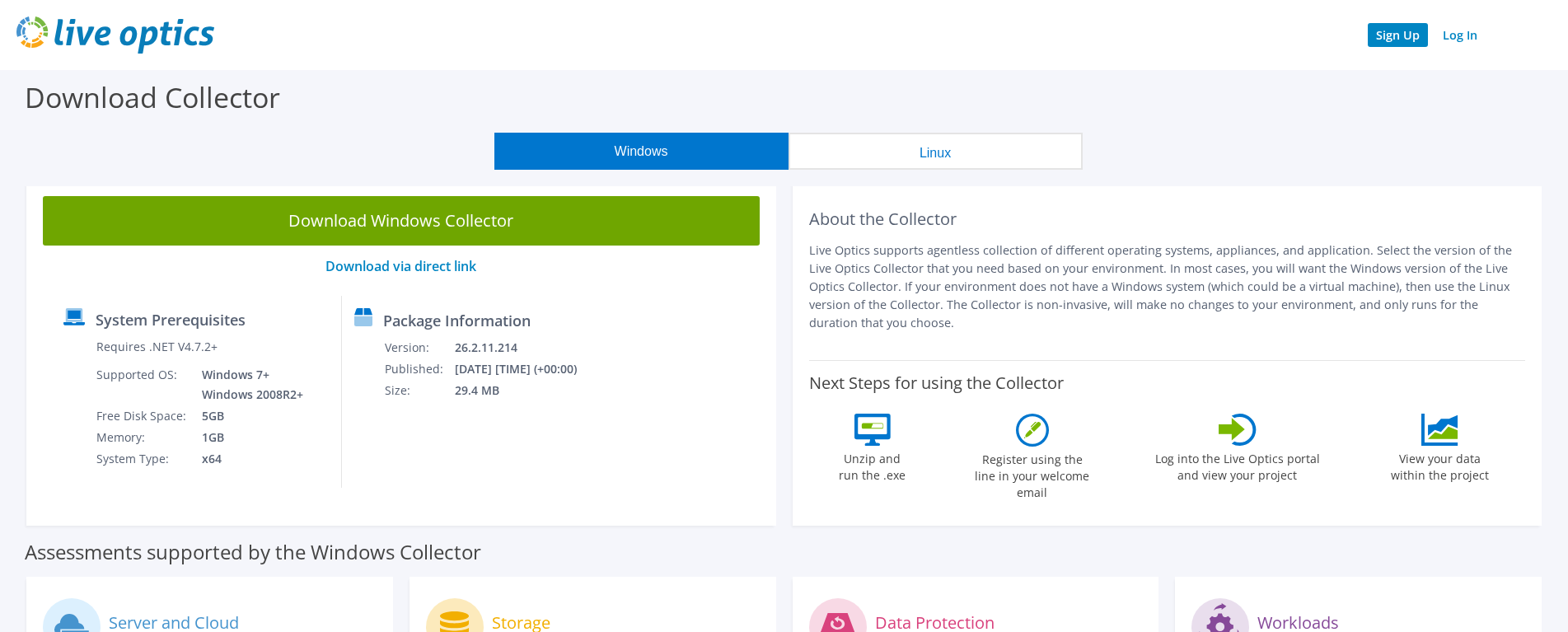 click on "Sign Up" at bounding box center [1397, 35] 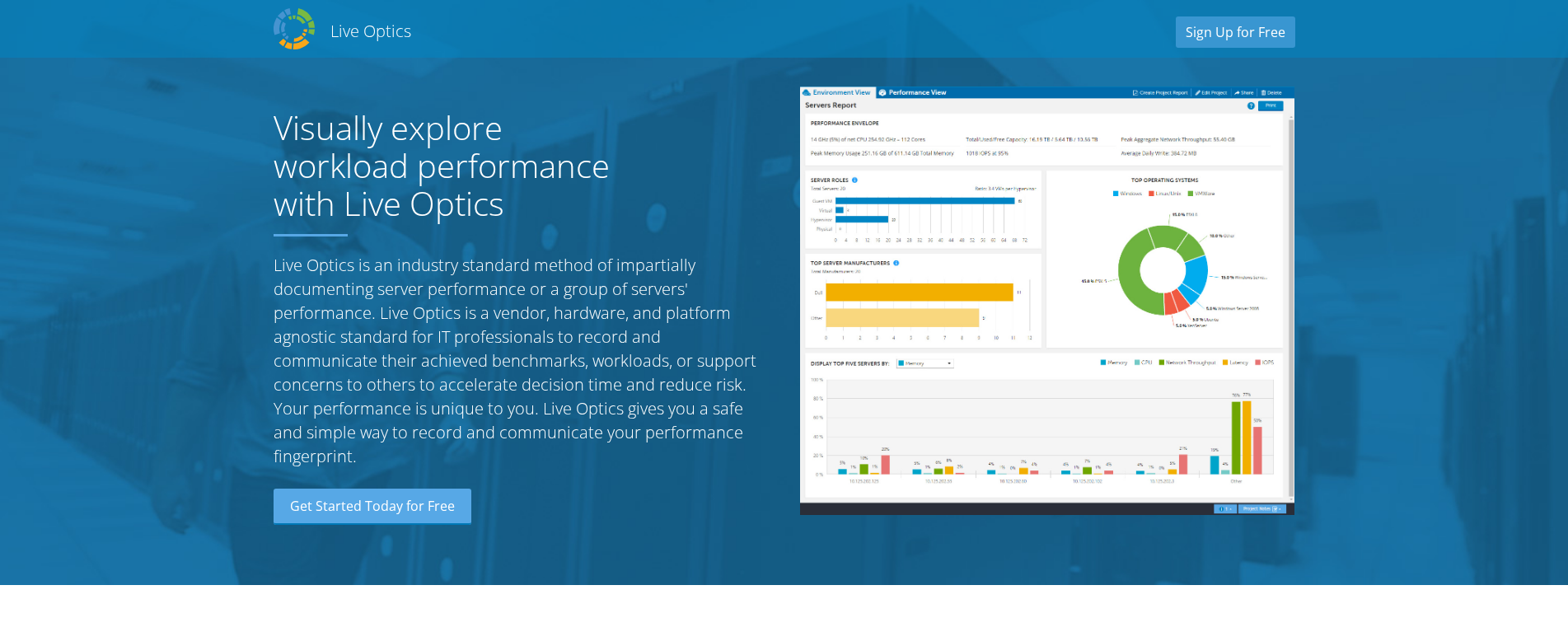 scroll, scrollTop: 0, scrollLeft: 0, axis: both 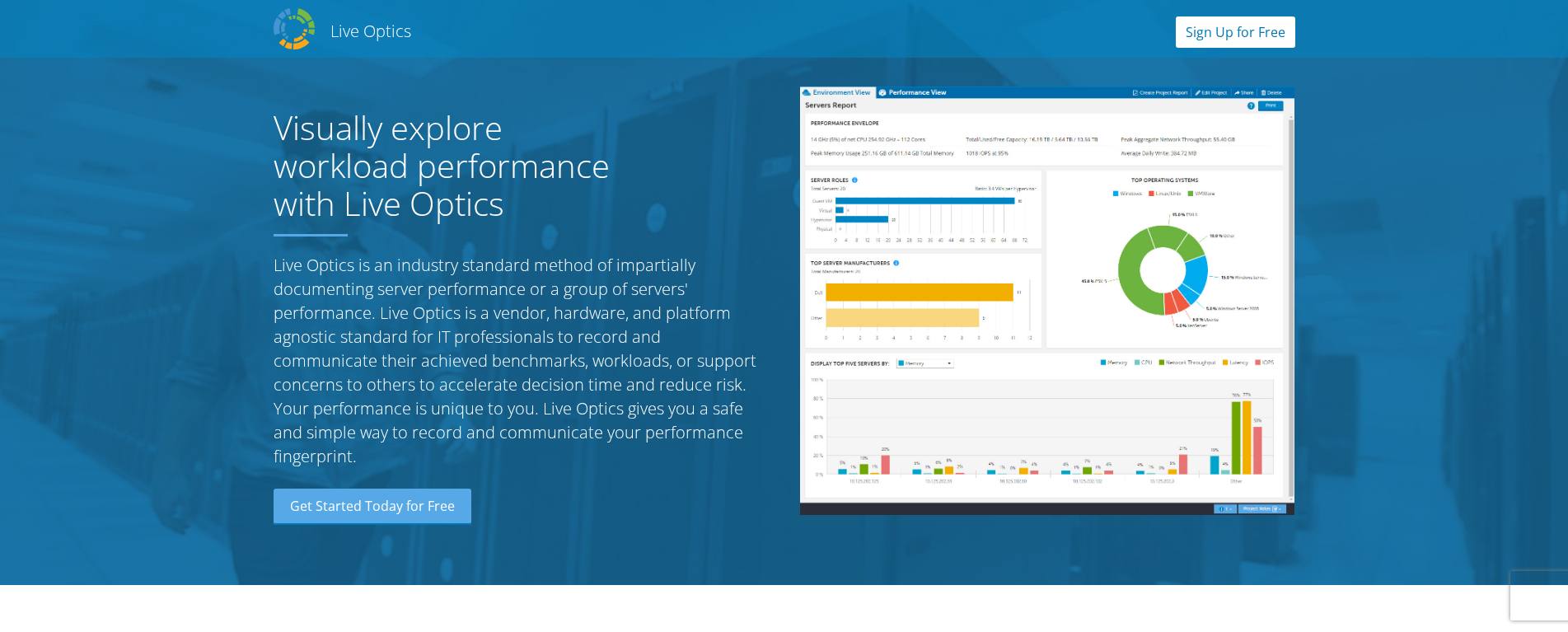 click on "Sign Up for Free" at bounding box center [1235, 32] 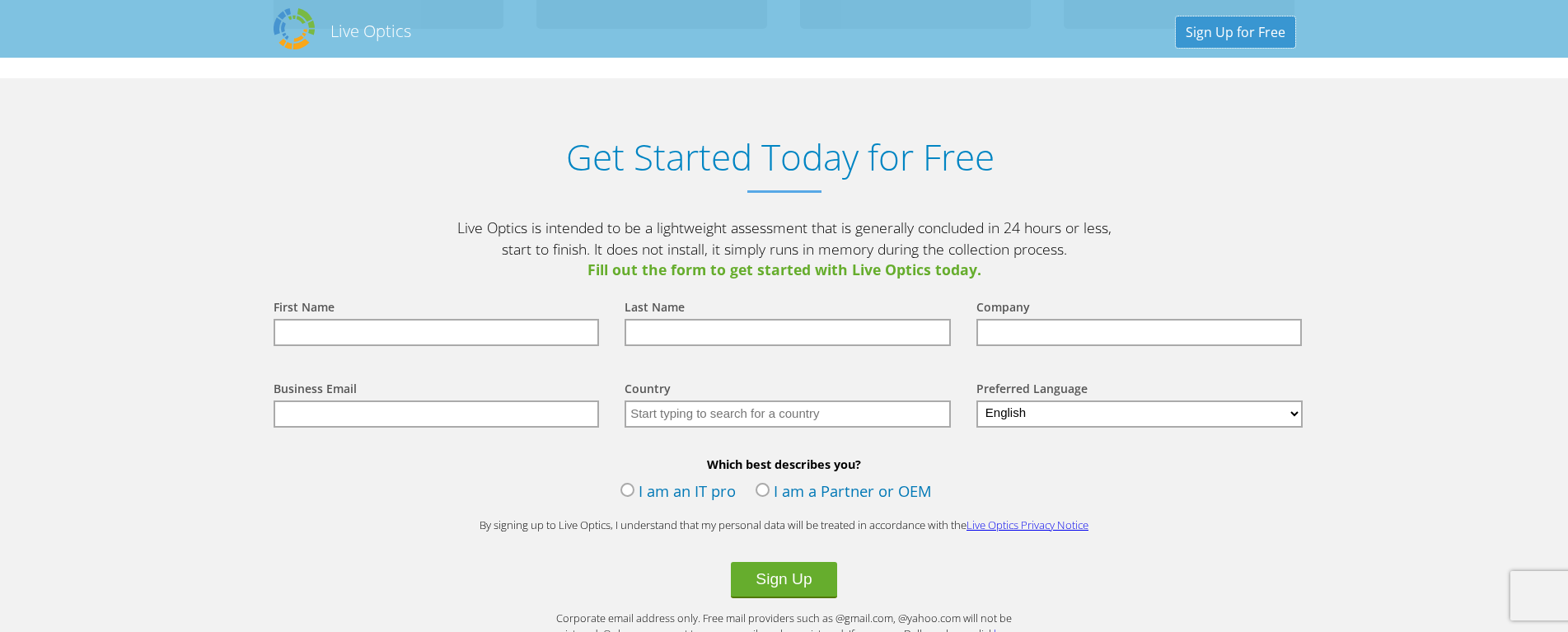 scroll, scrollTop: 1718, scrollLeft: 0, axis: vertical 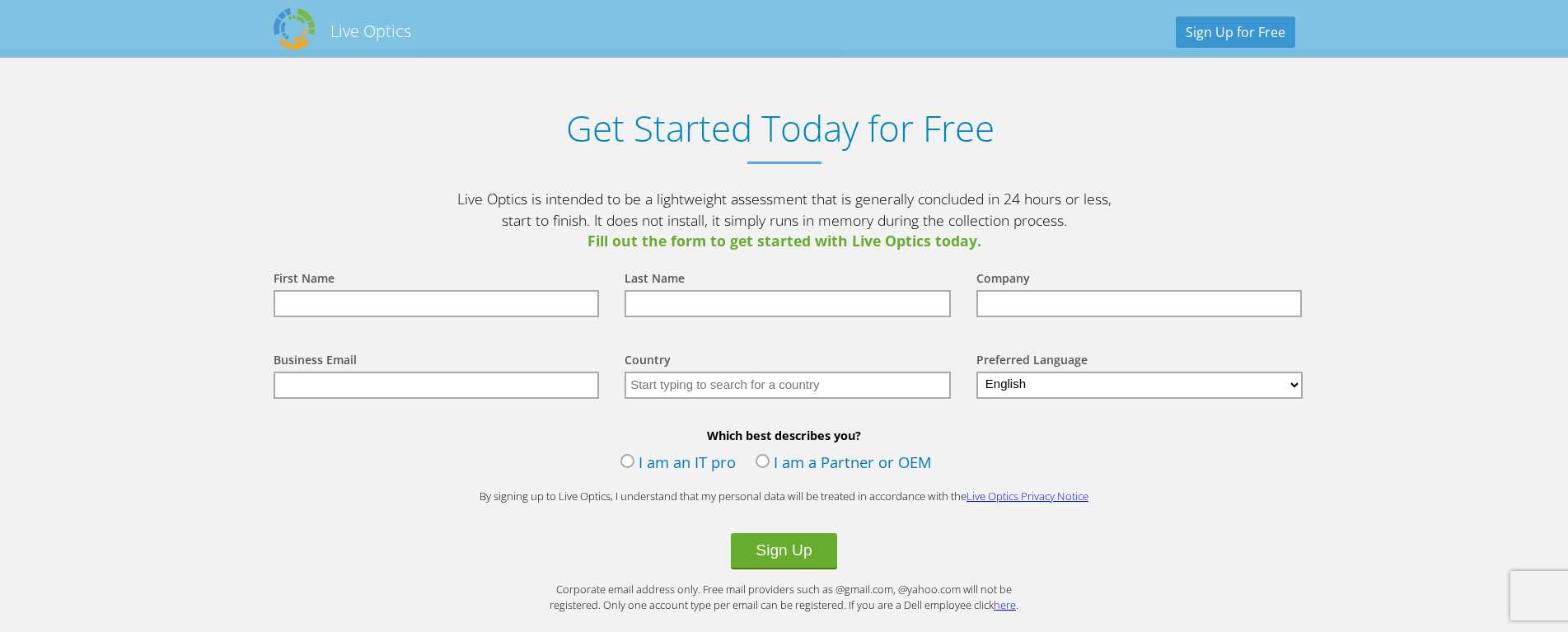 click at bounding box center (437, 303) 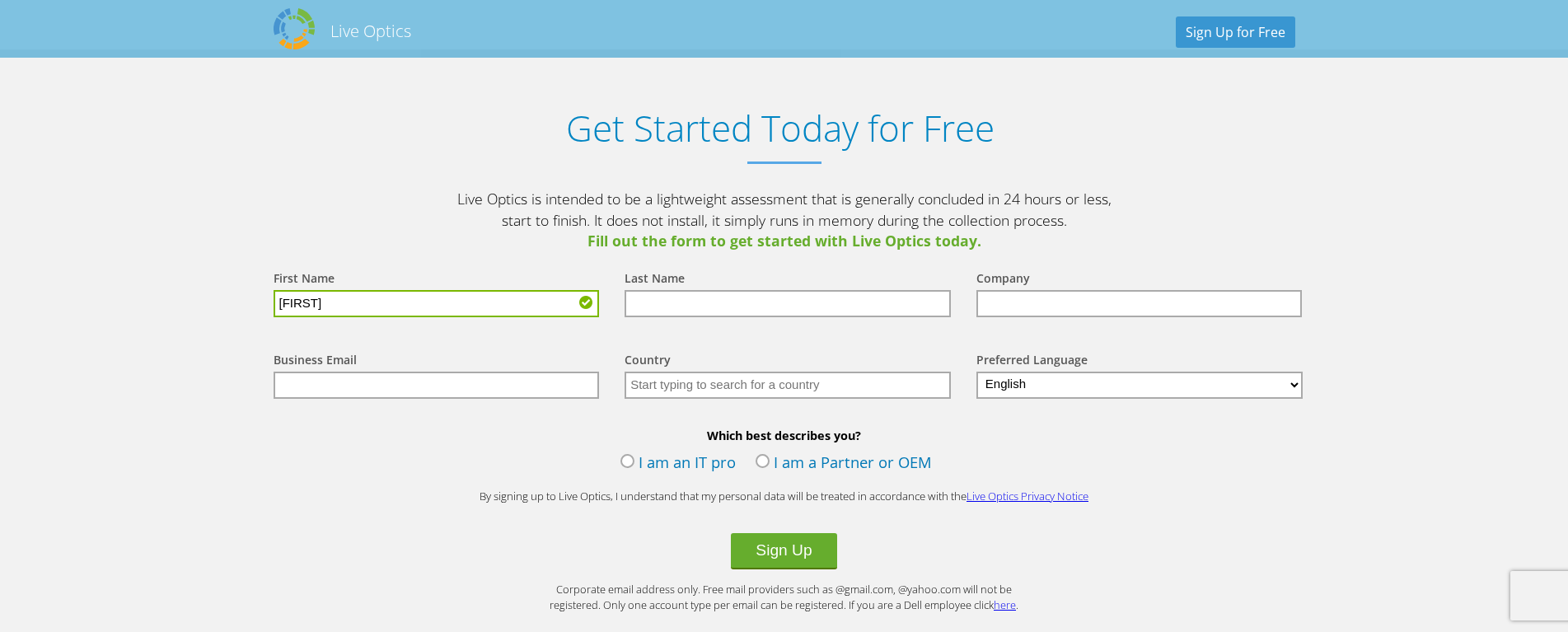 type on "vince" 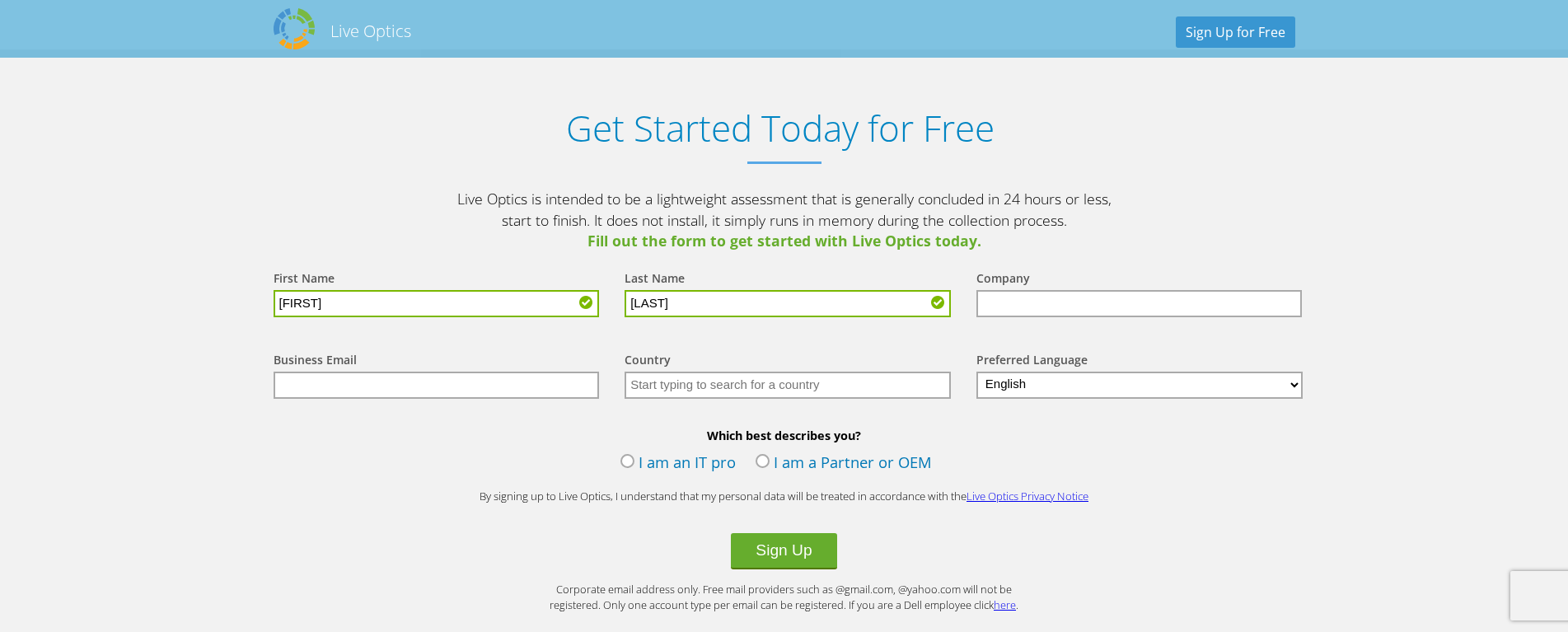 type on "walker" 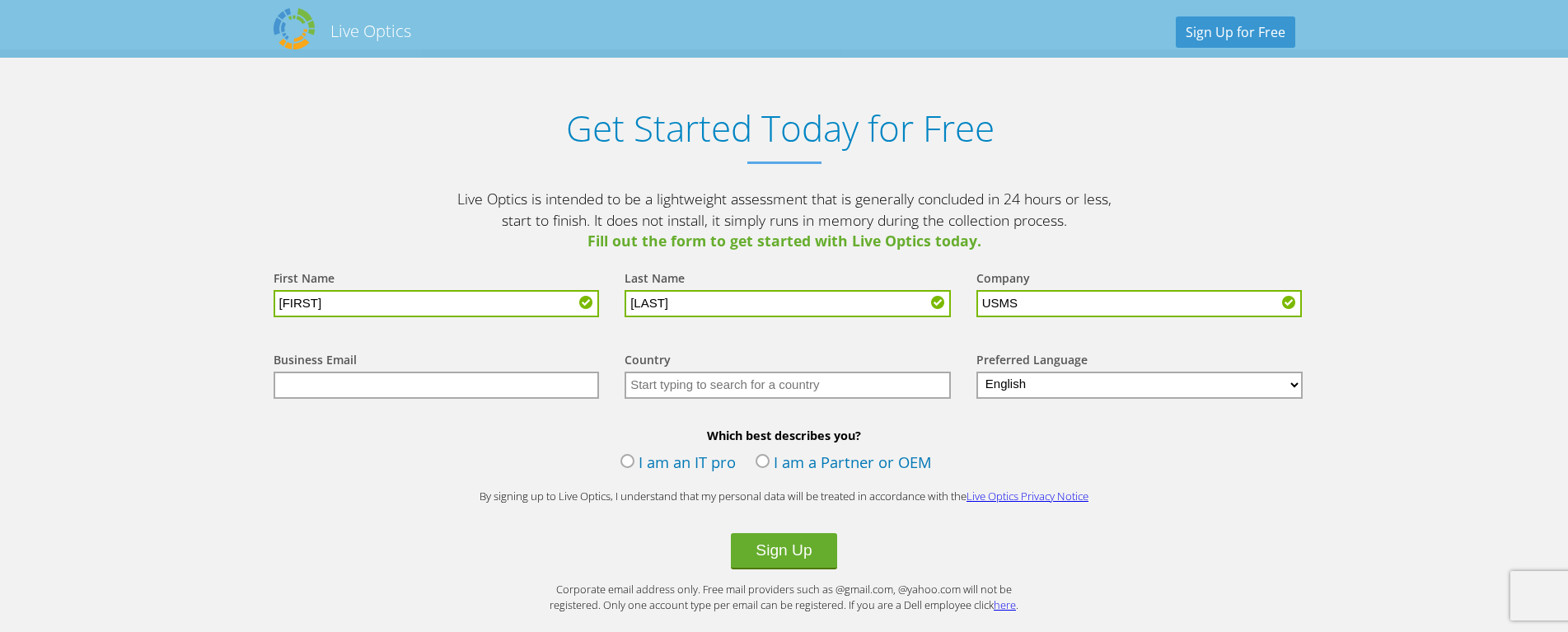 type on "USMS" 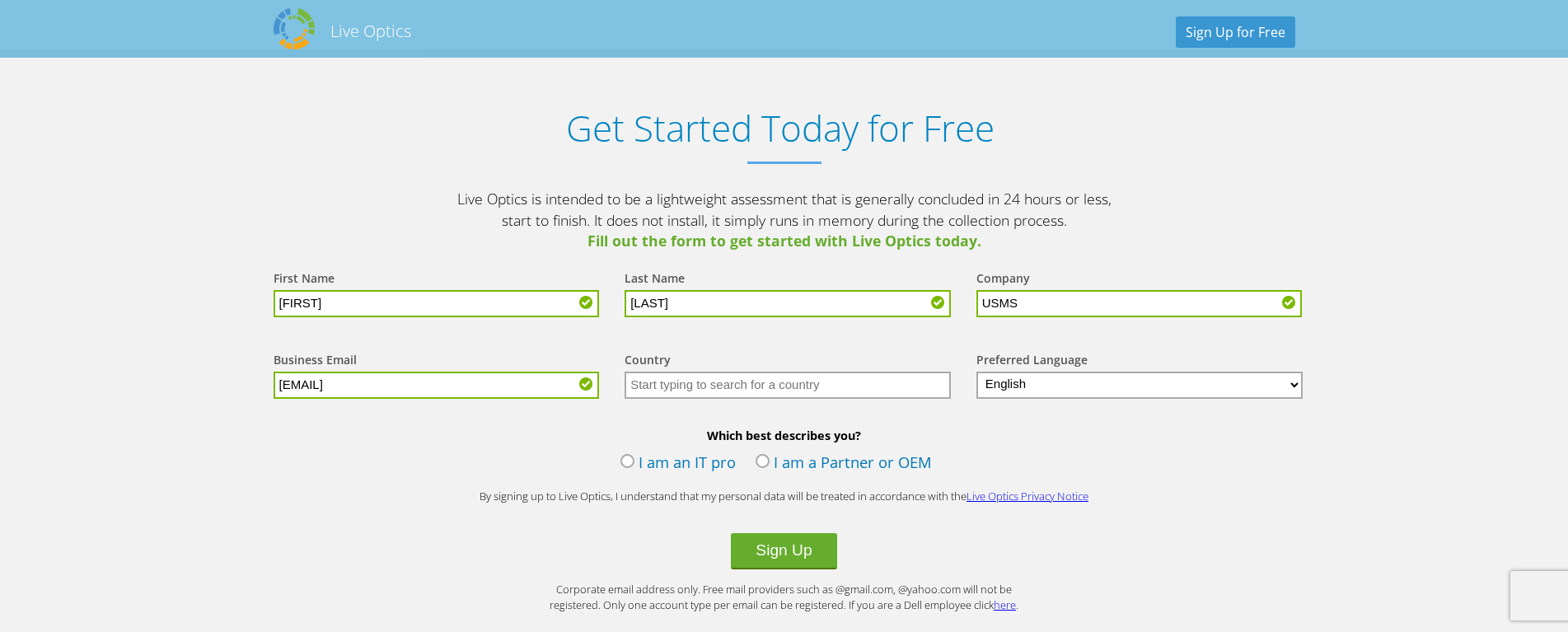 type on "vincent.walker@usdoj.gov" 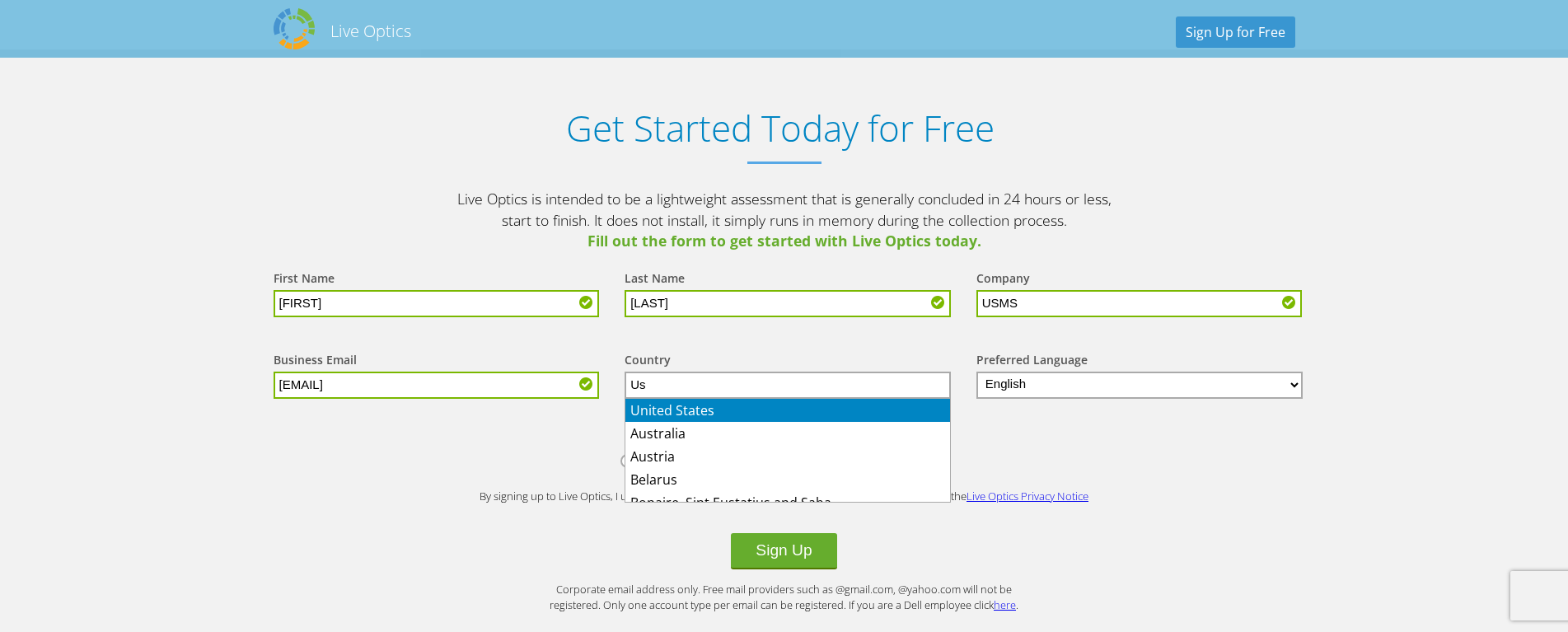 click on "United States" at bounding box center [788, 410] 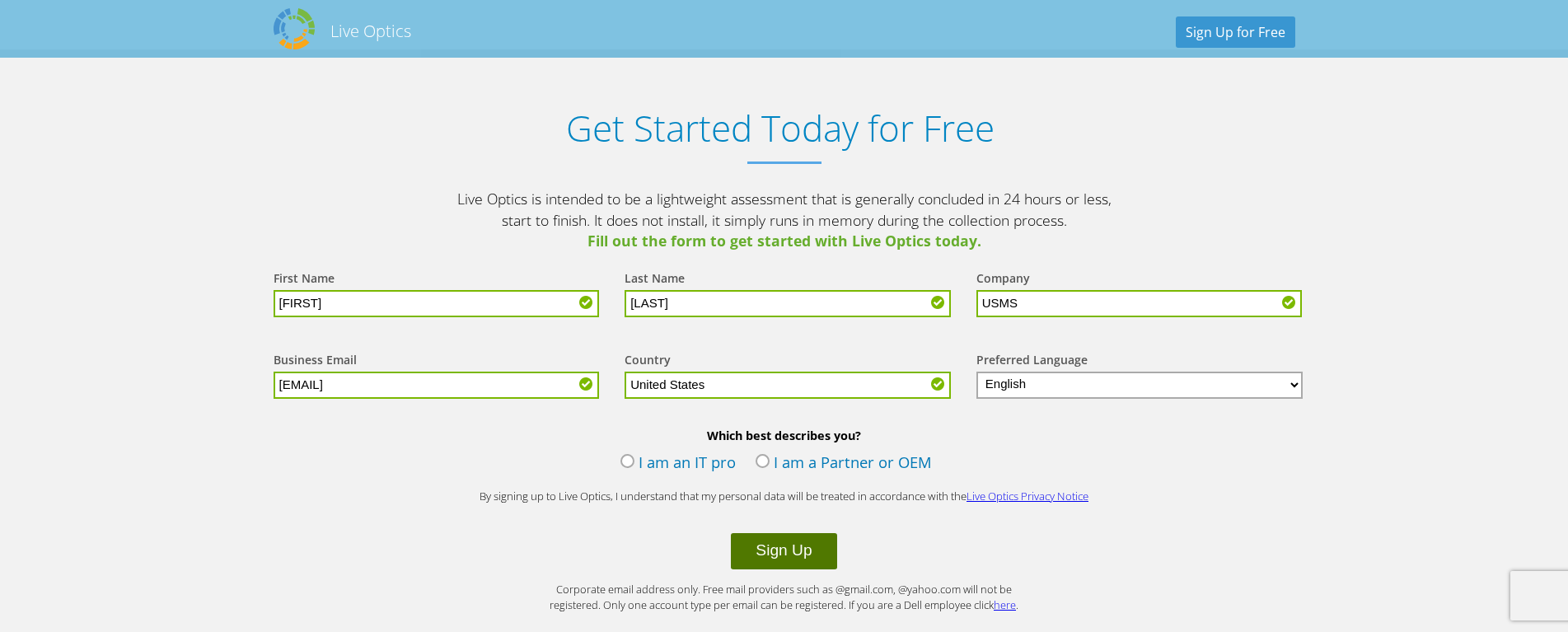 type on "United States" 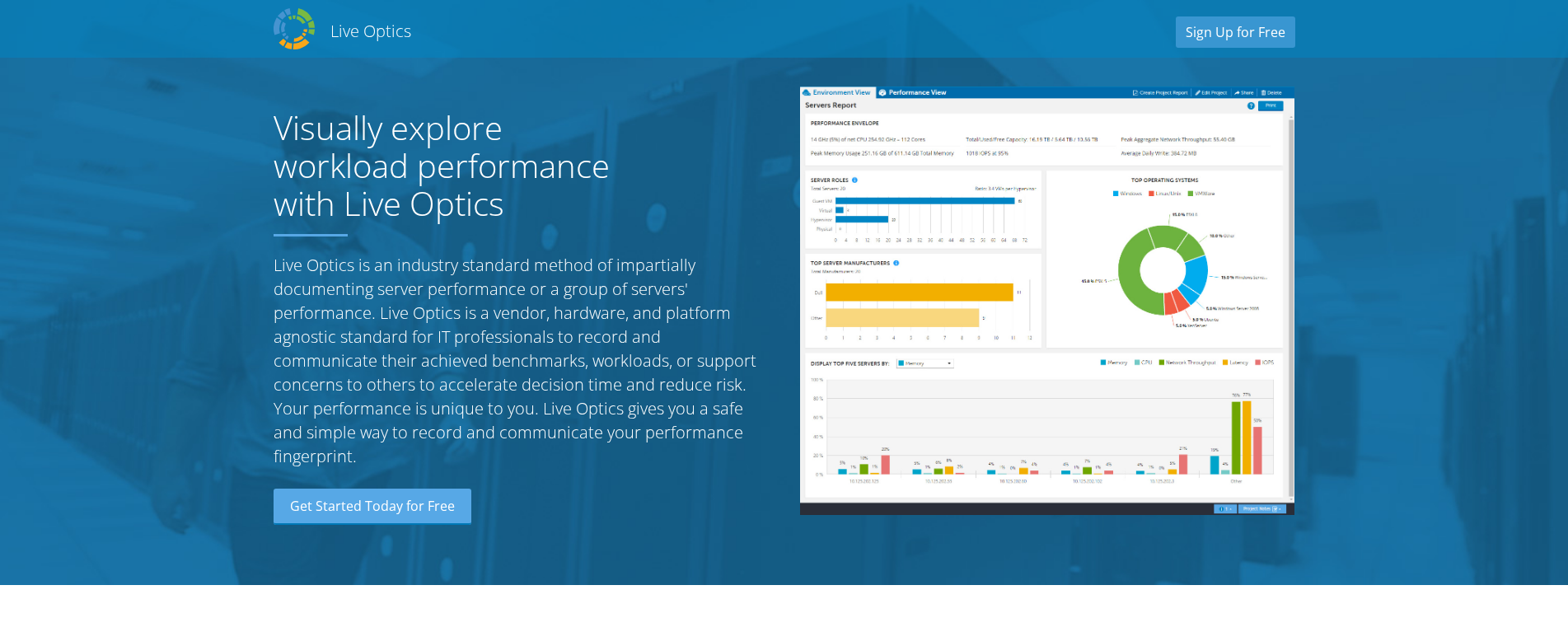 select on "224" 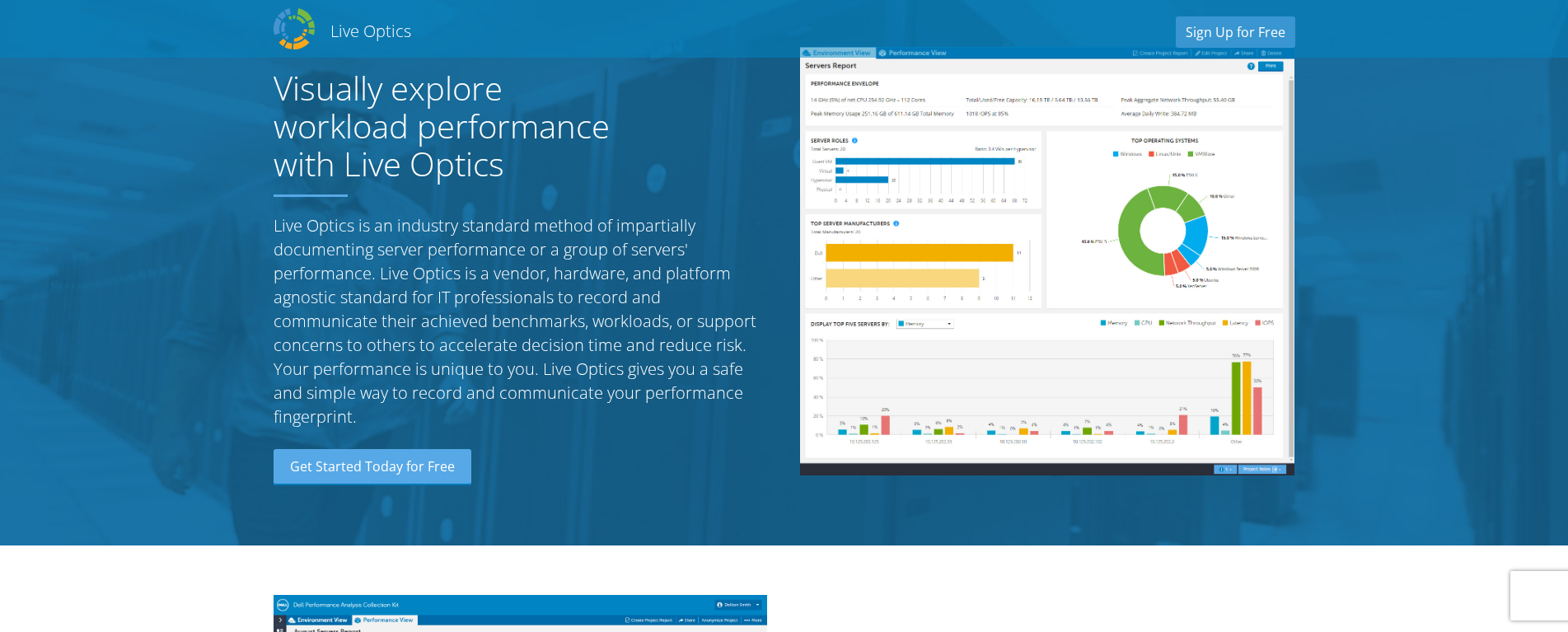 scroll, scrollTop: 0, scrollLeft: 0, axis: both 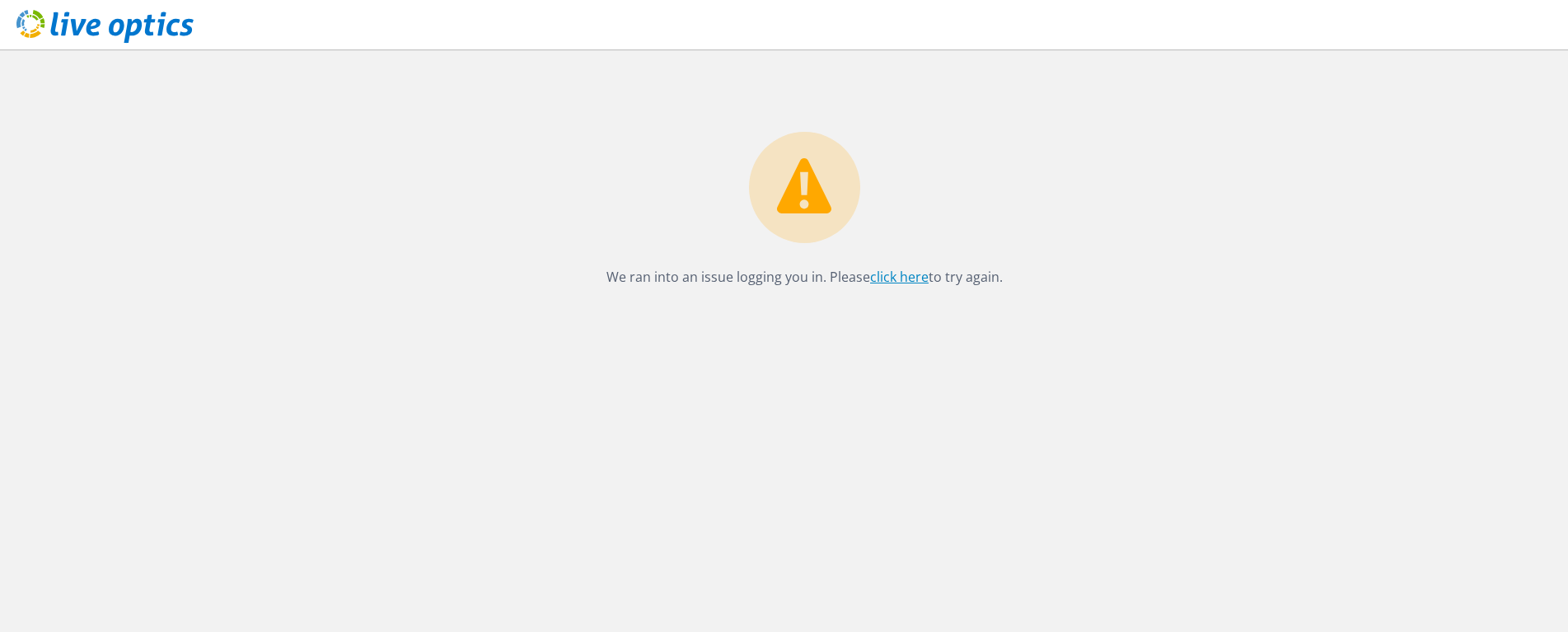 click on "click here" at bounding box center [899, 277] 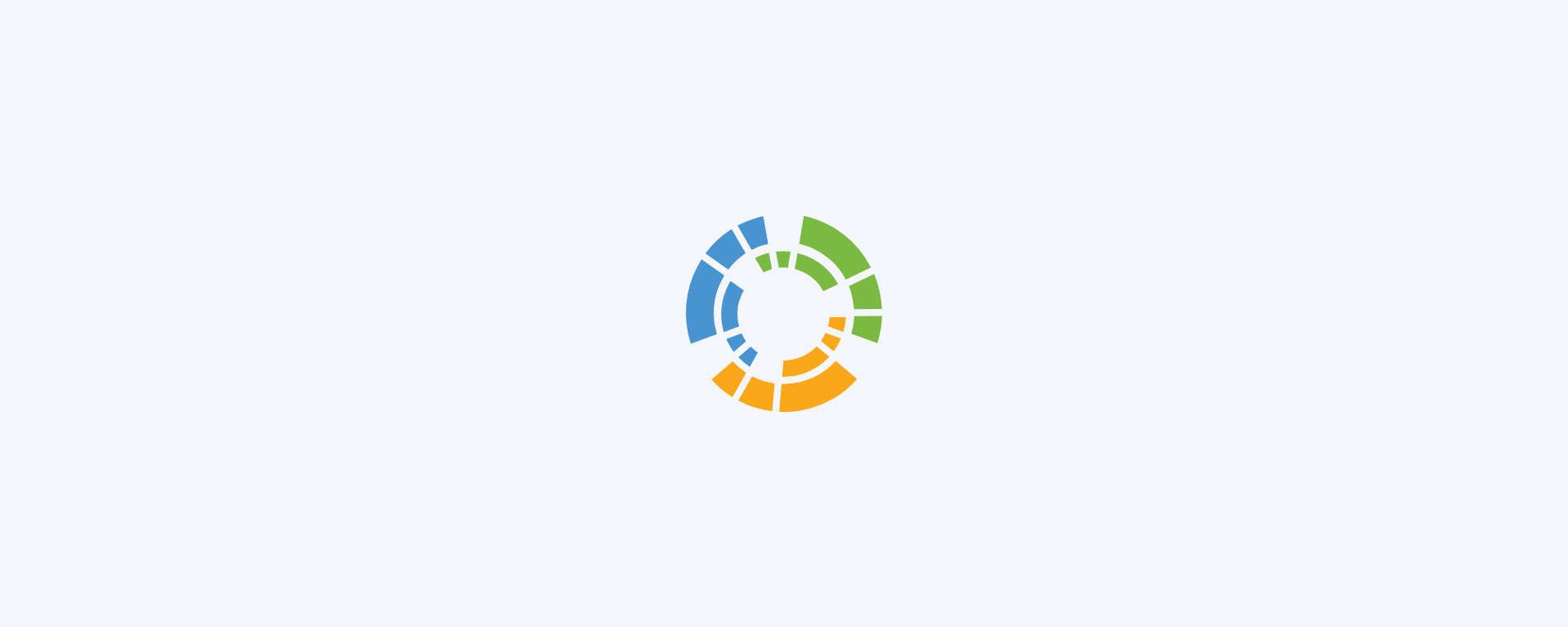 scroll, scrollTop: 0, scrollLeft: 0, axis: both 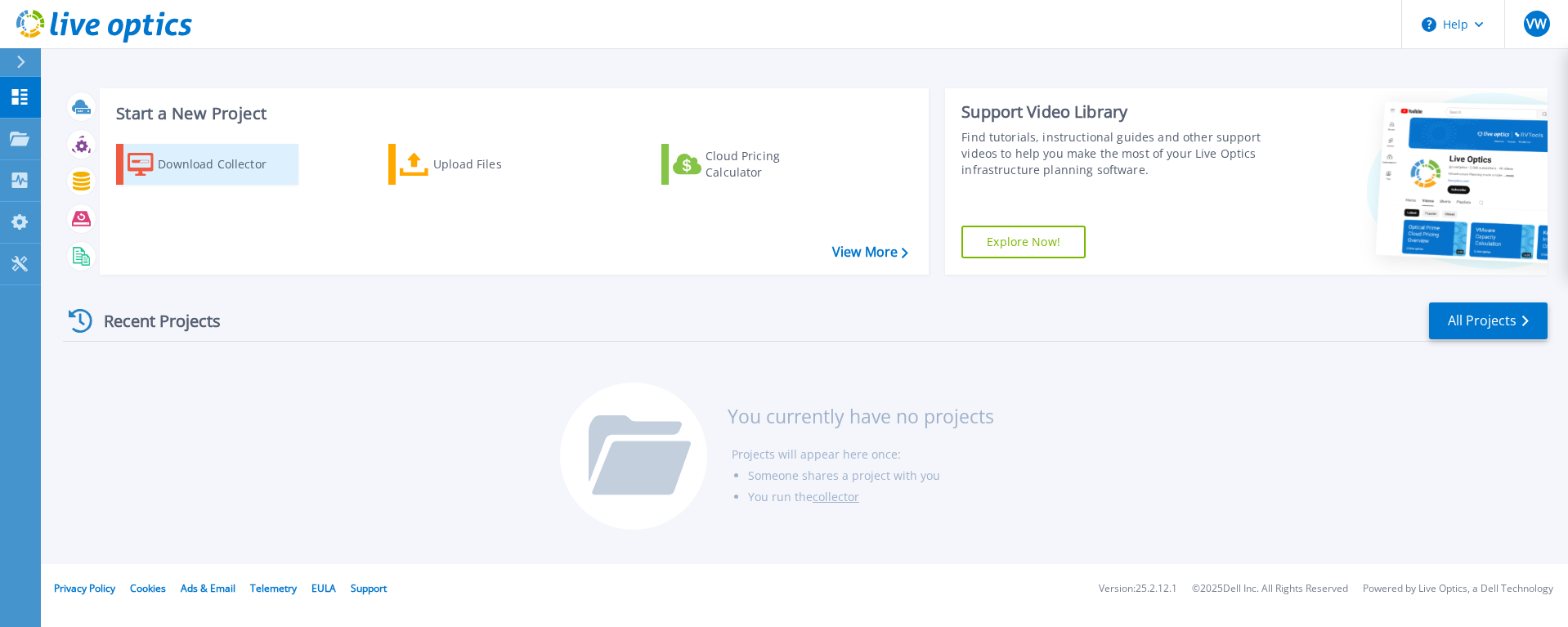 click on "Download Collector" at bounding box center [223, 164] 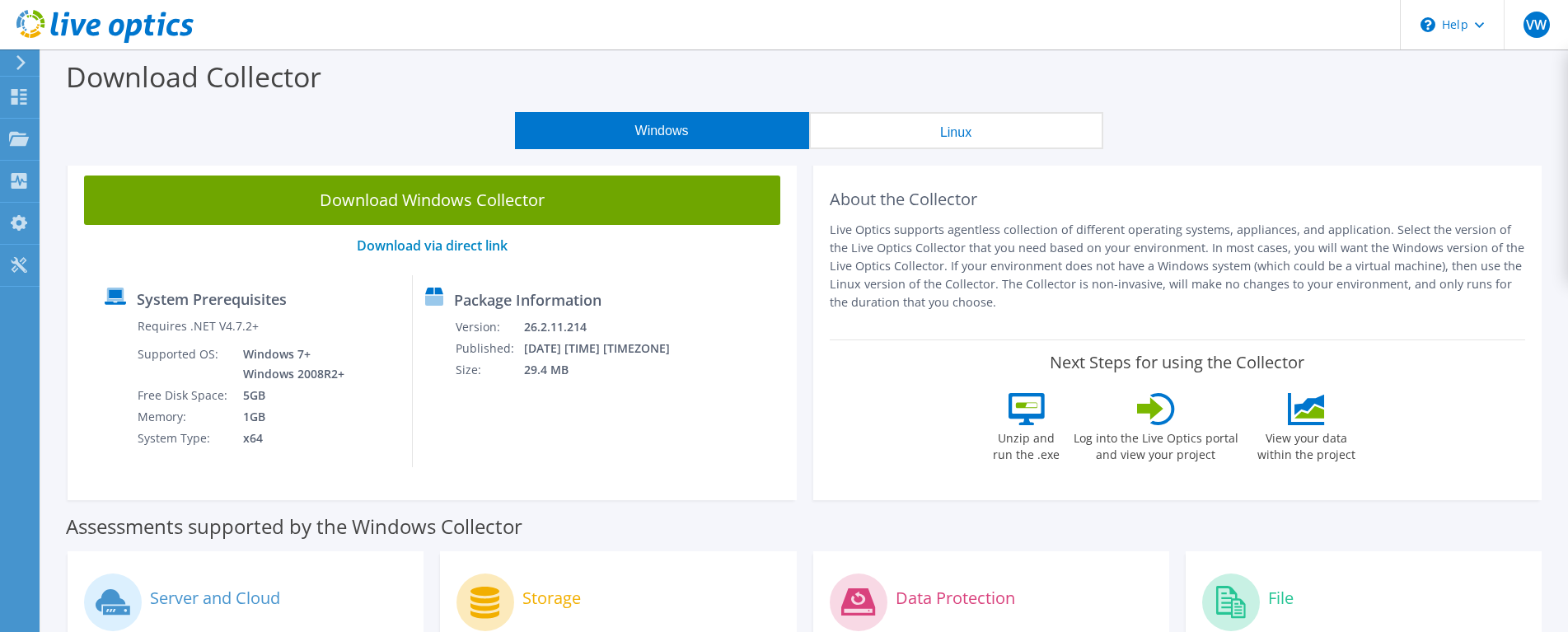 scroll, scrollTop: 0, scrollLeft: 0, axis: both 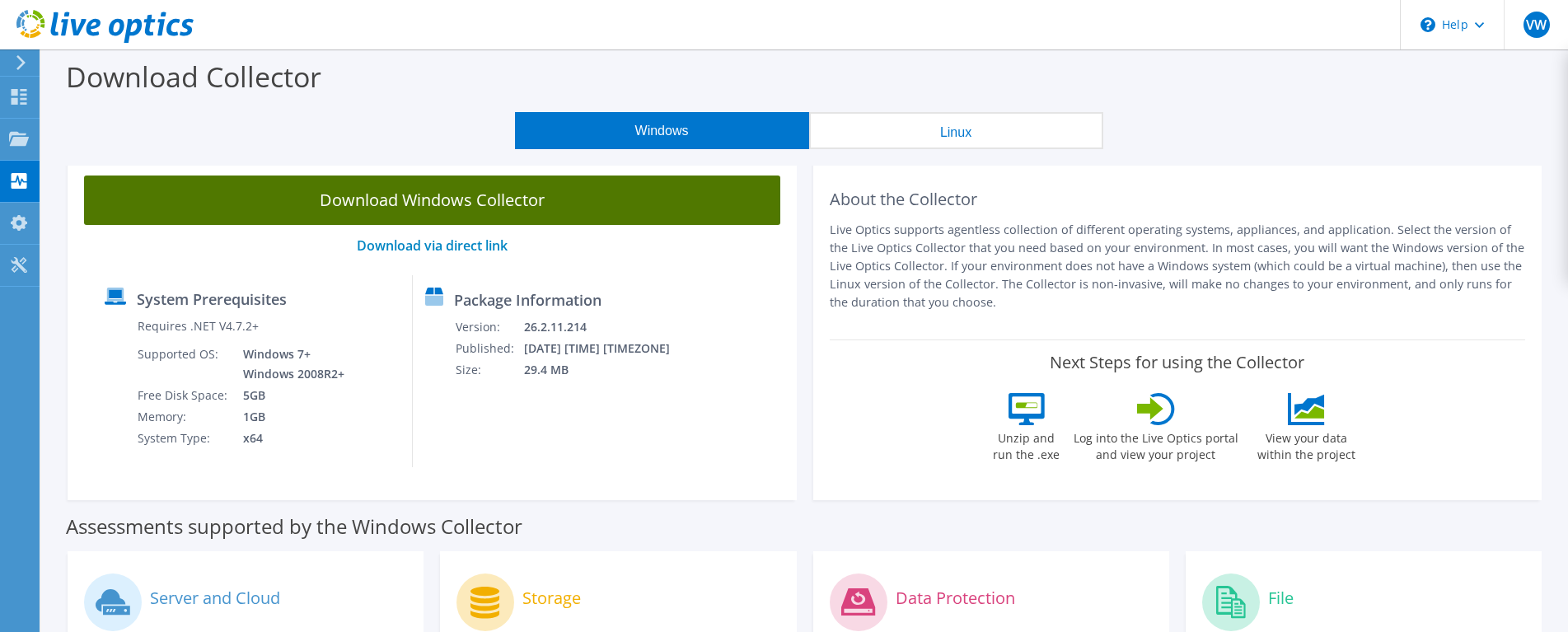 click on "Download Windows Collector" at bounding box center (432, 200) 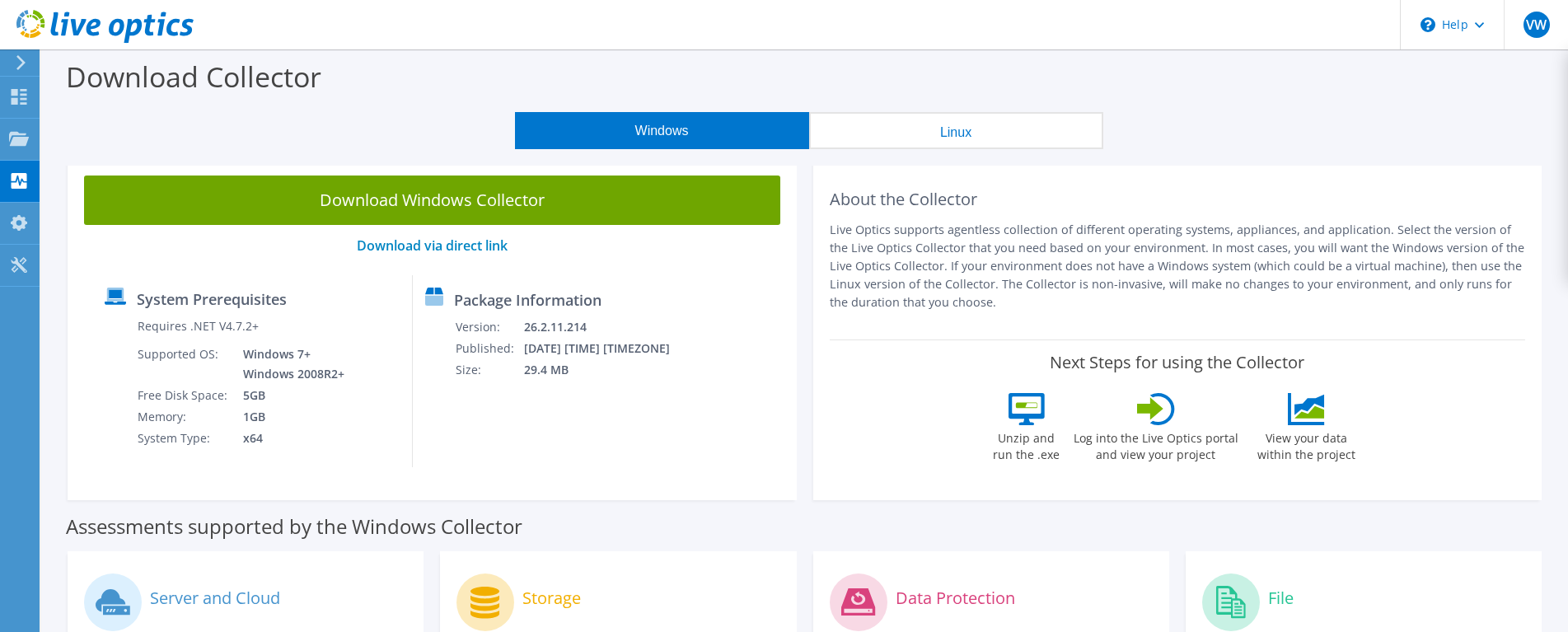 drag, startPoint x: 321, startPoint y: 149, endPoint x: 436, endPoint y: 114, distance: 120.20815 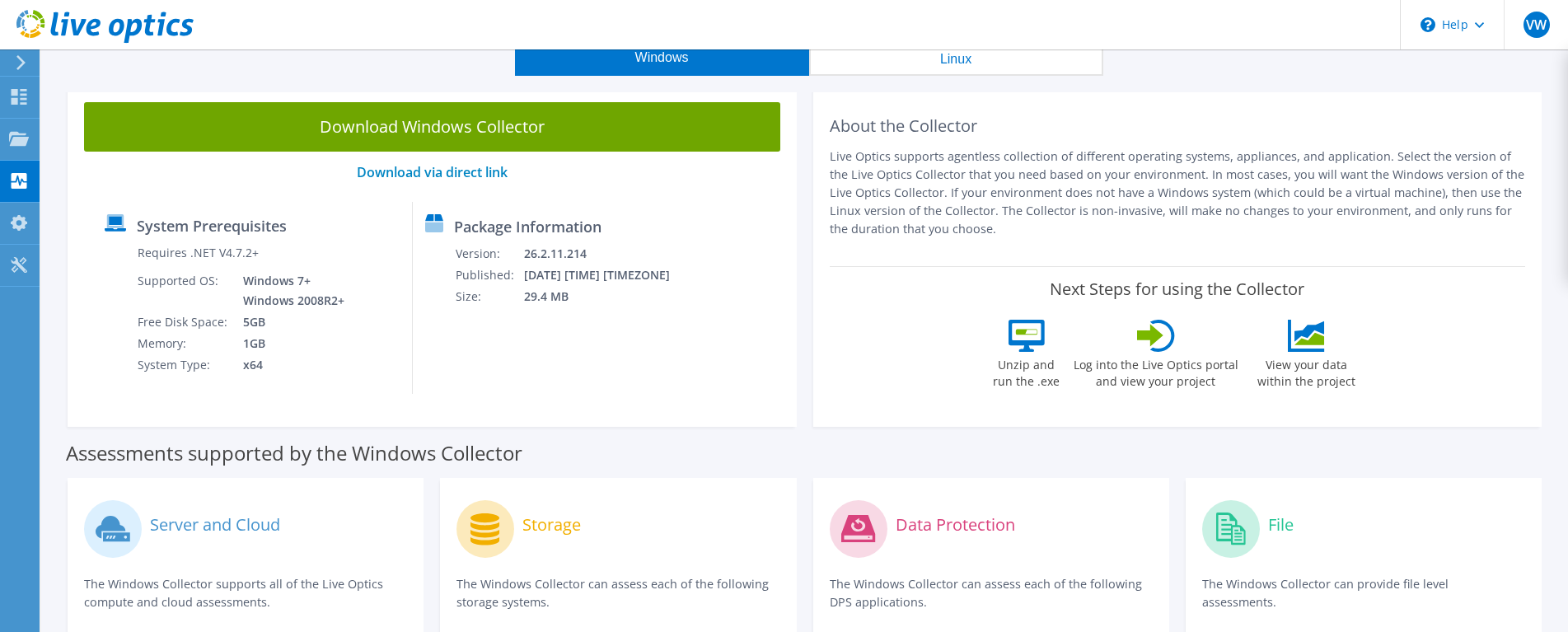 scroll, scrollTop: 0, scrollLeft: 0, axis: both 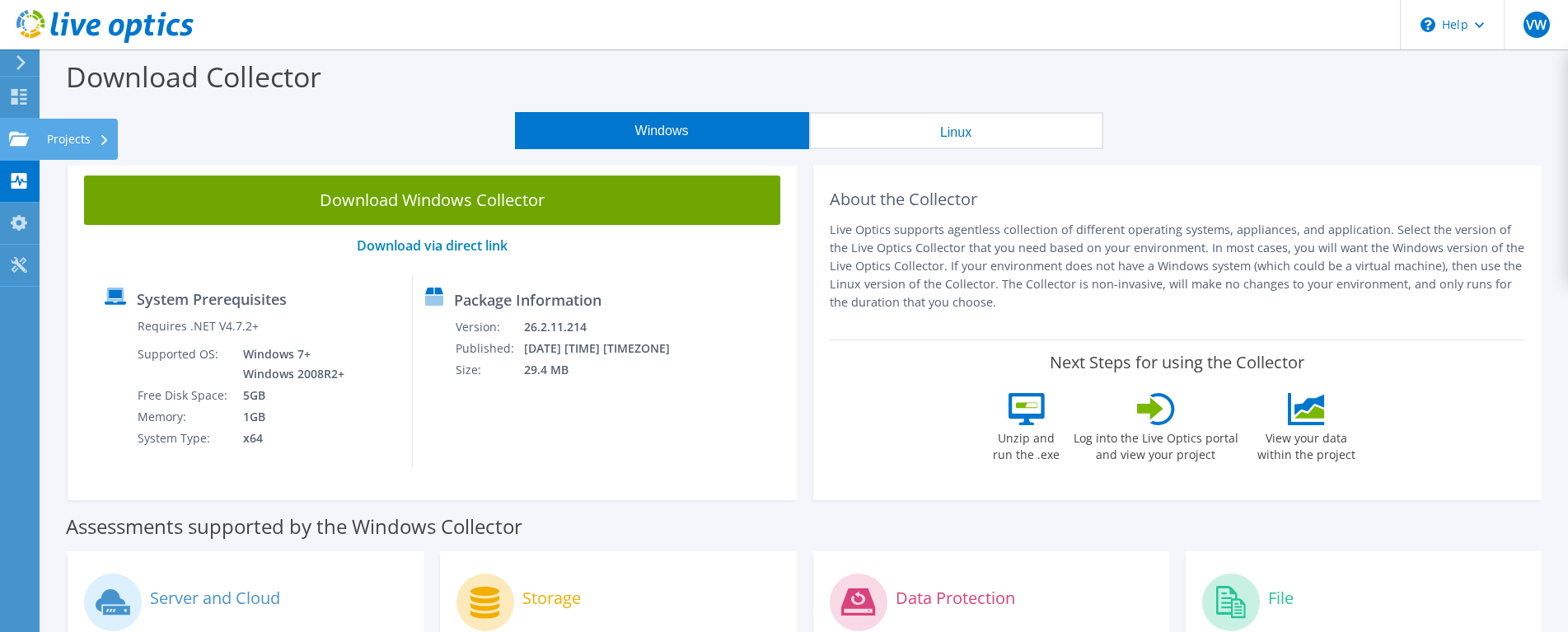 click on "Projects" at bounding box center [-54, 139] 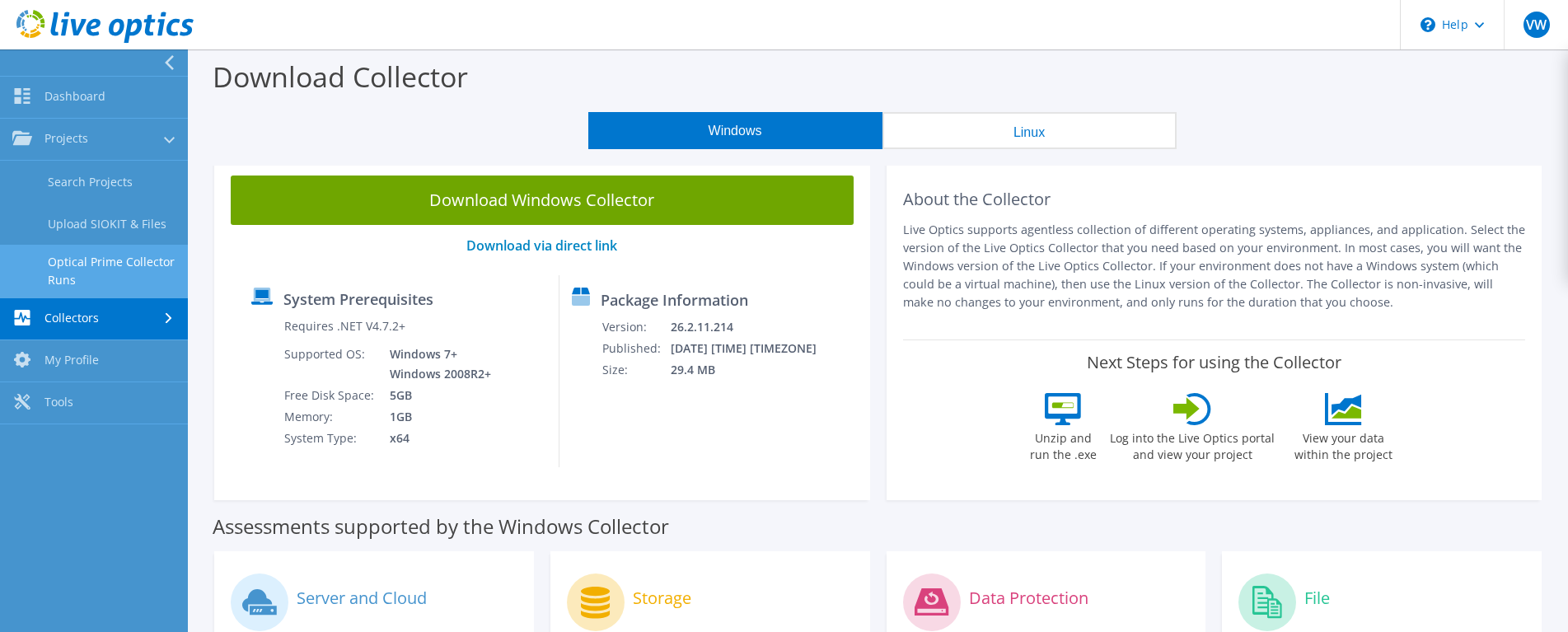 click on "Optical Prime Collector Runs" at bounding box center [94, 271] 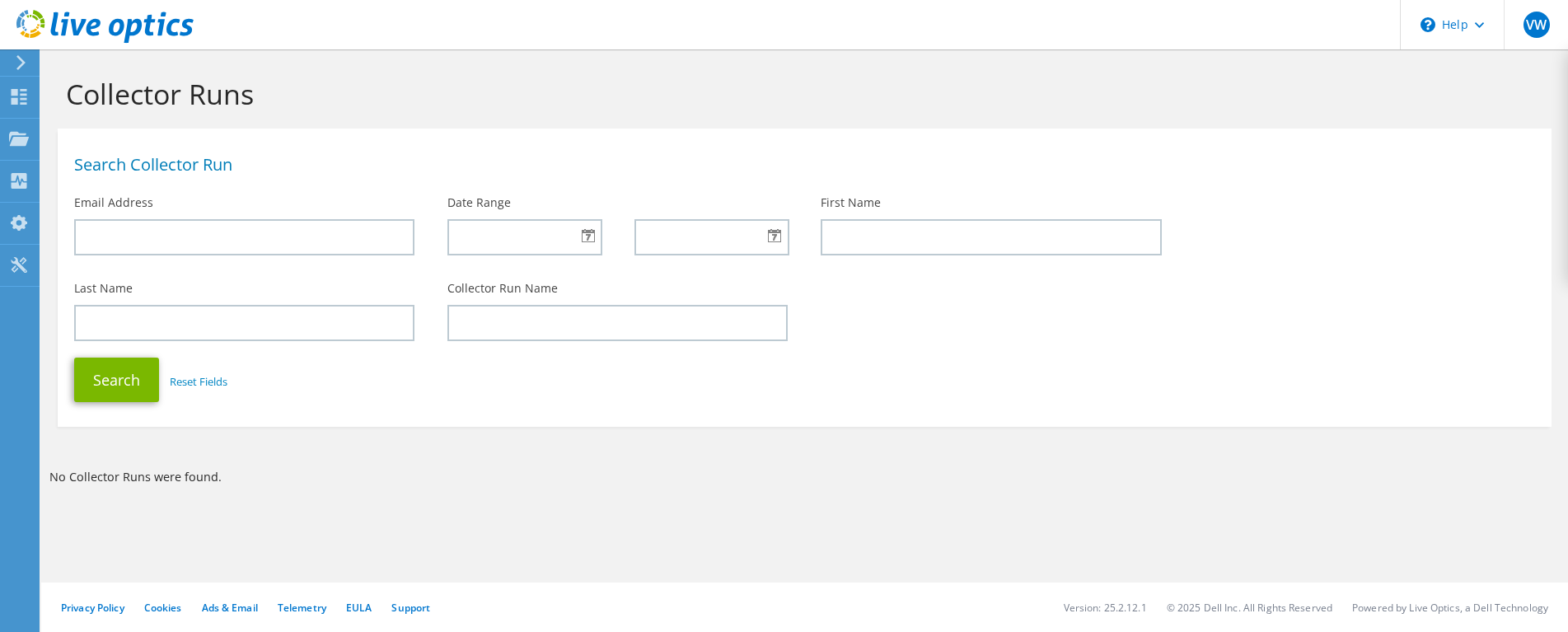 scroll, scrollTop: 0, scrollLeft: 0, axis: both 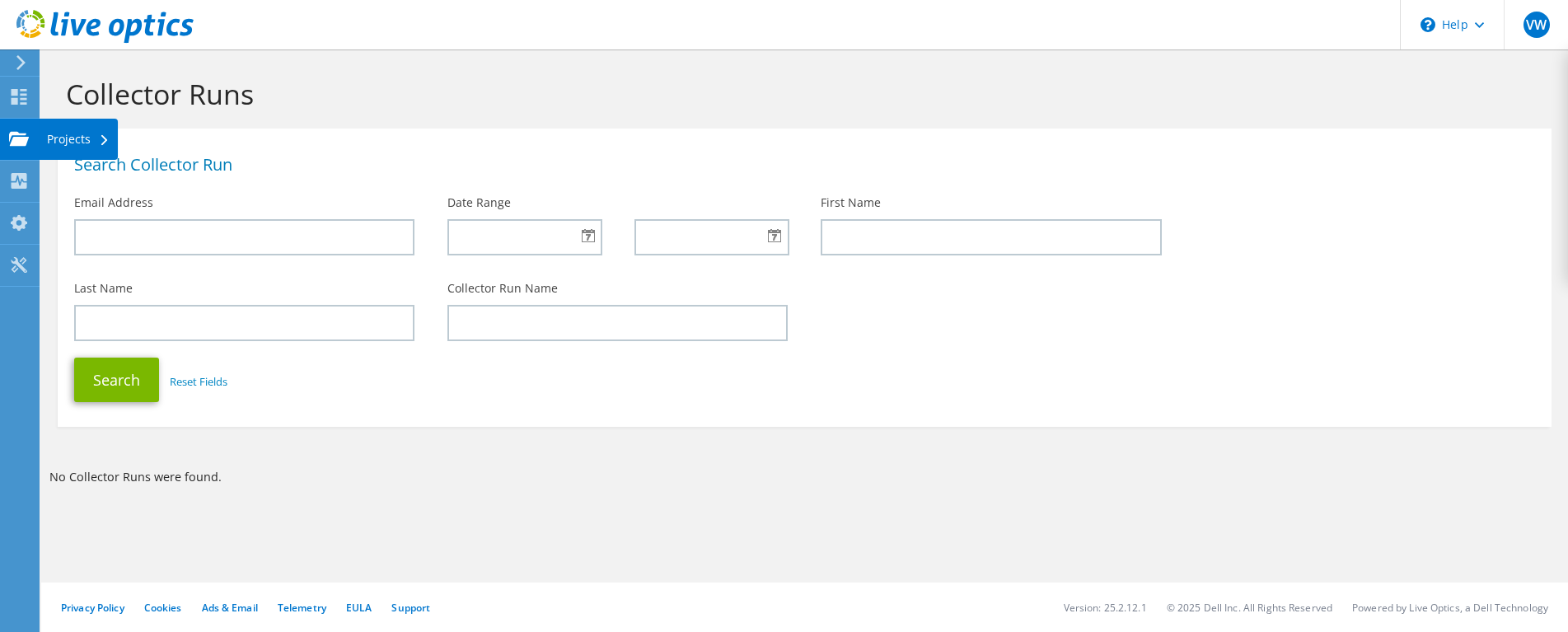 click on "Projects" at bounding box center [-54, 139] 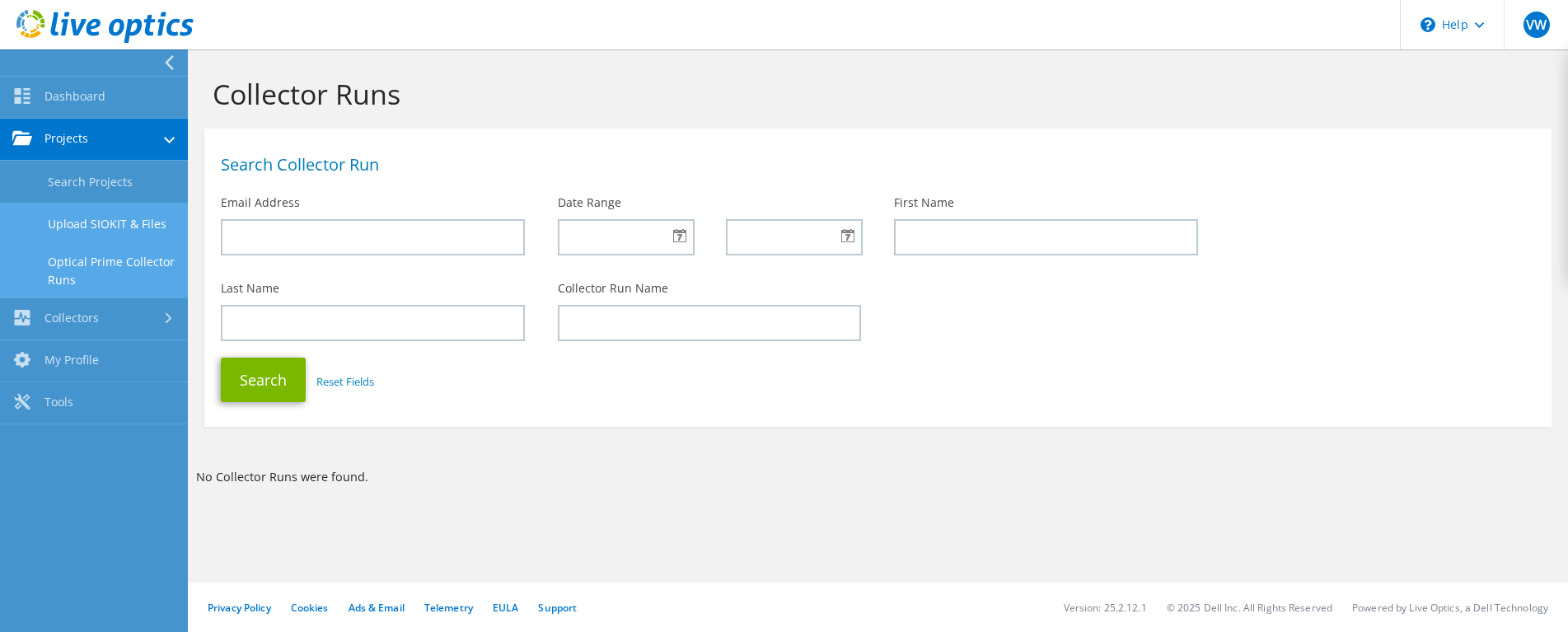 click on "Upload SIOKIT & Files" at bounding box center [94, 223] 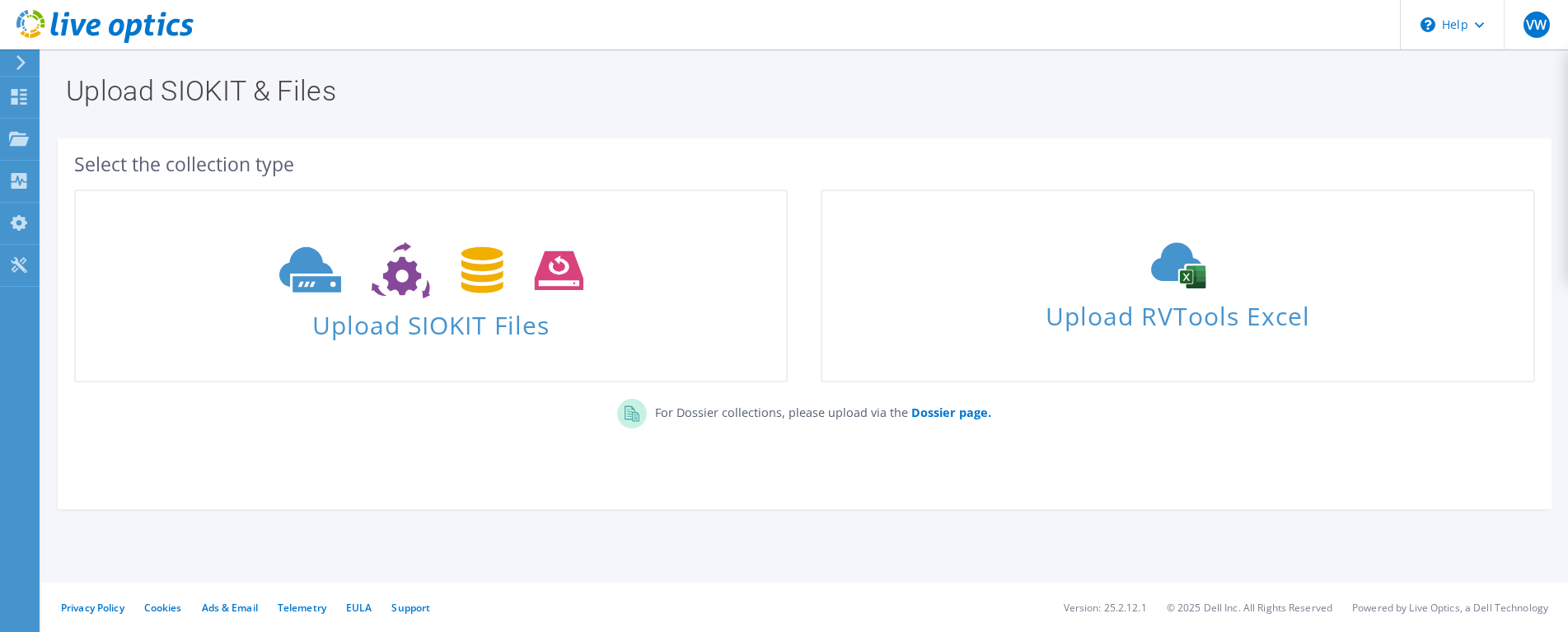 scroll, scrollTop: 0, scrollLeft: 0, axis: both 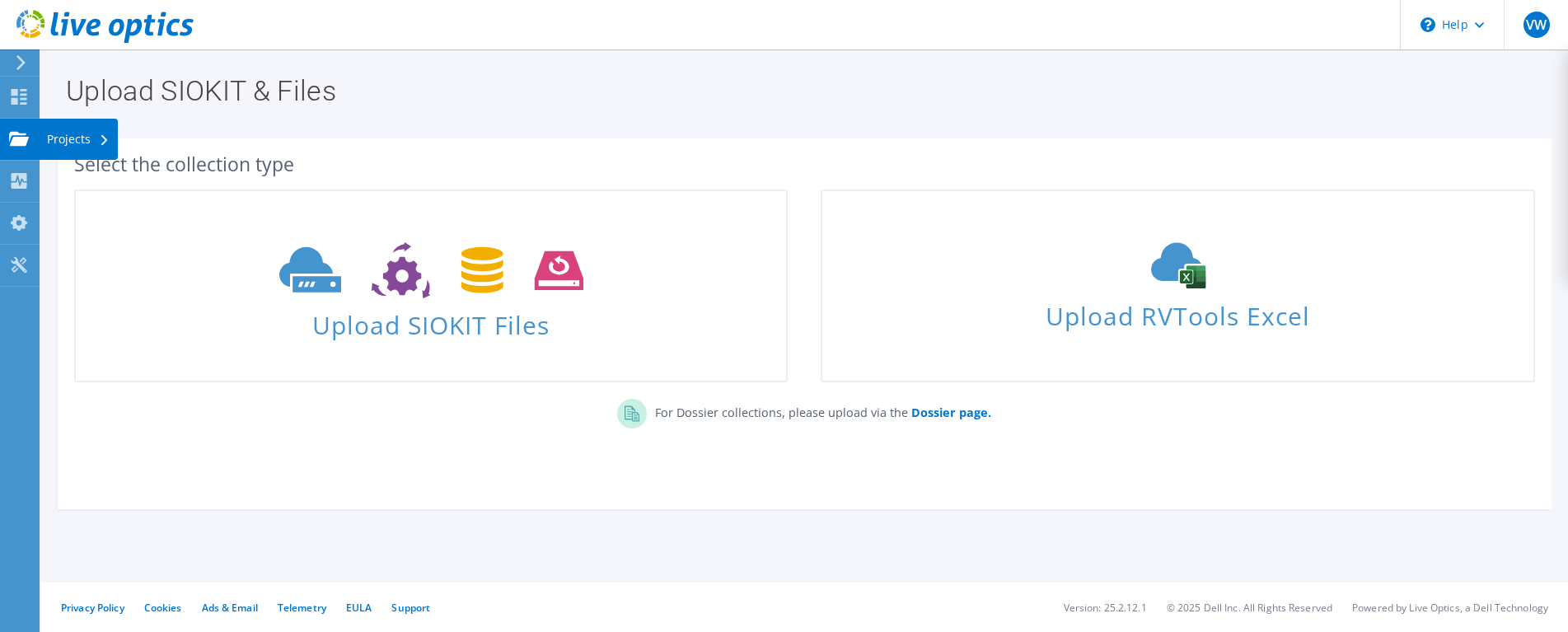 click on "Projects" at bounding box center (-54, 139) 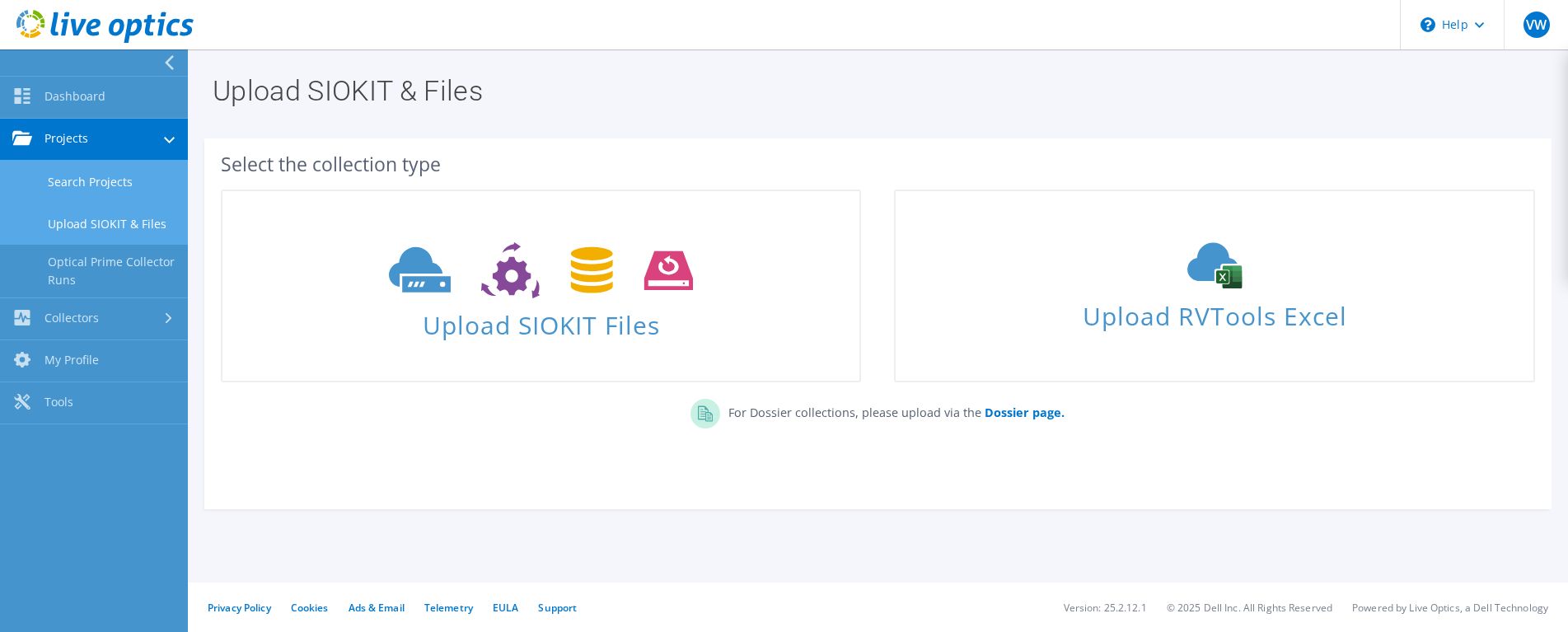 click on "Search Projects" at bounding box center [94, 181] 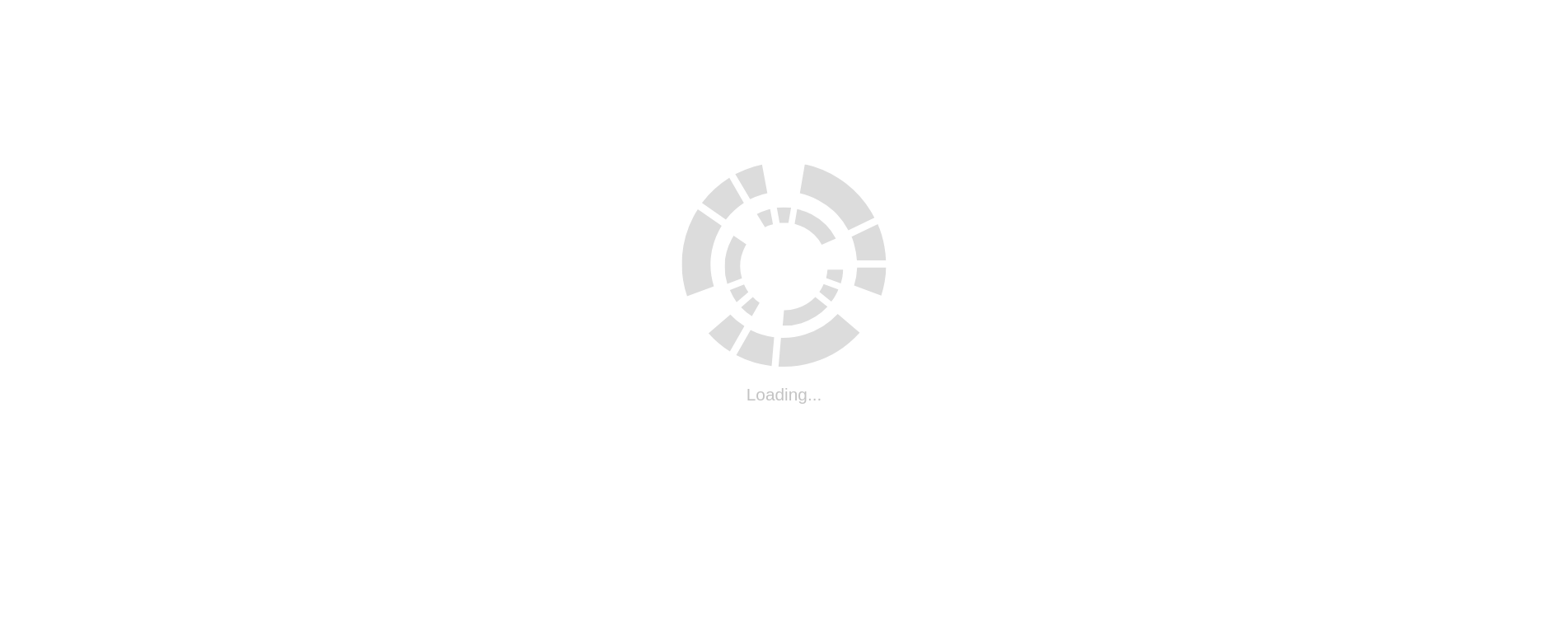 scroll, scrollTop: 0, scrollLeft: 0, axis: both 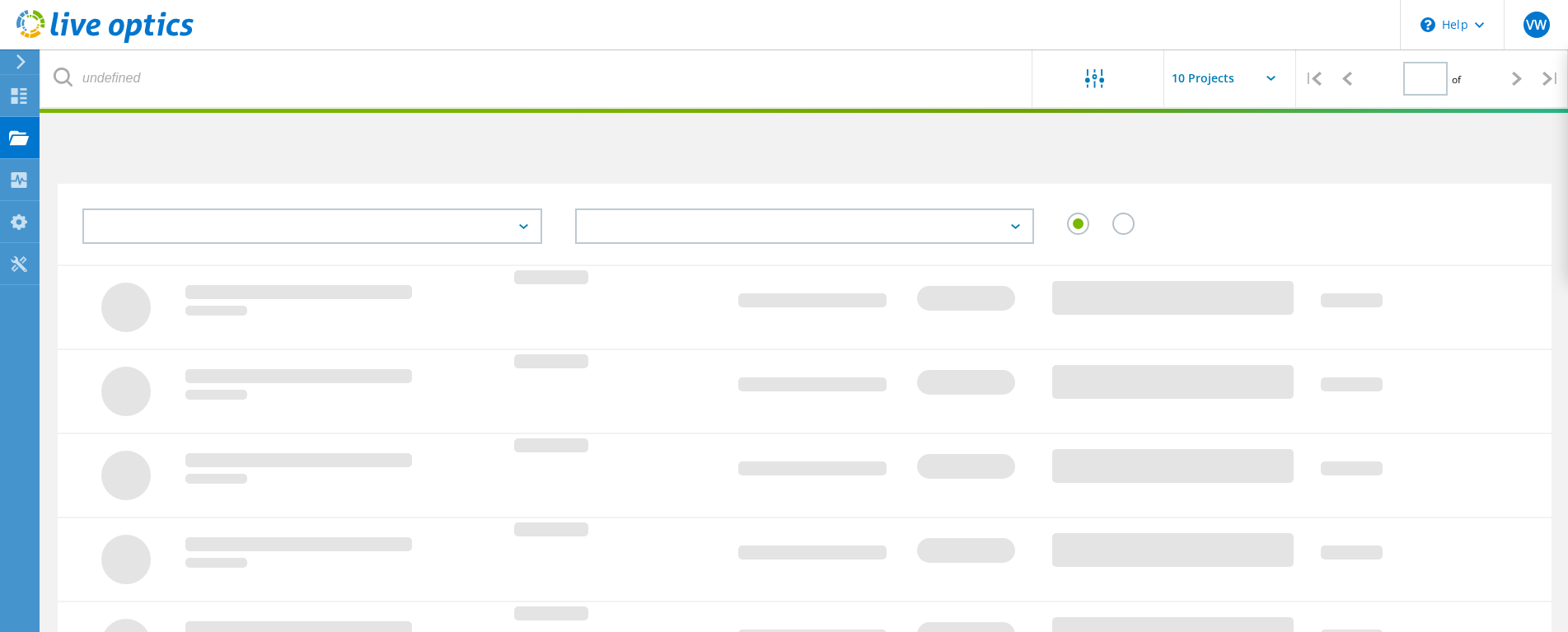 type on "1" 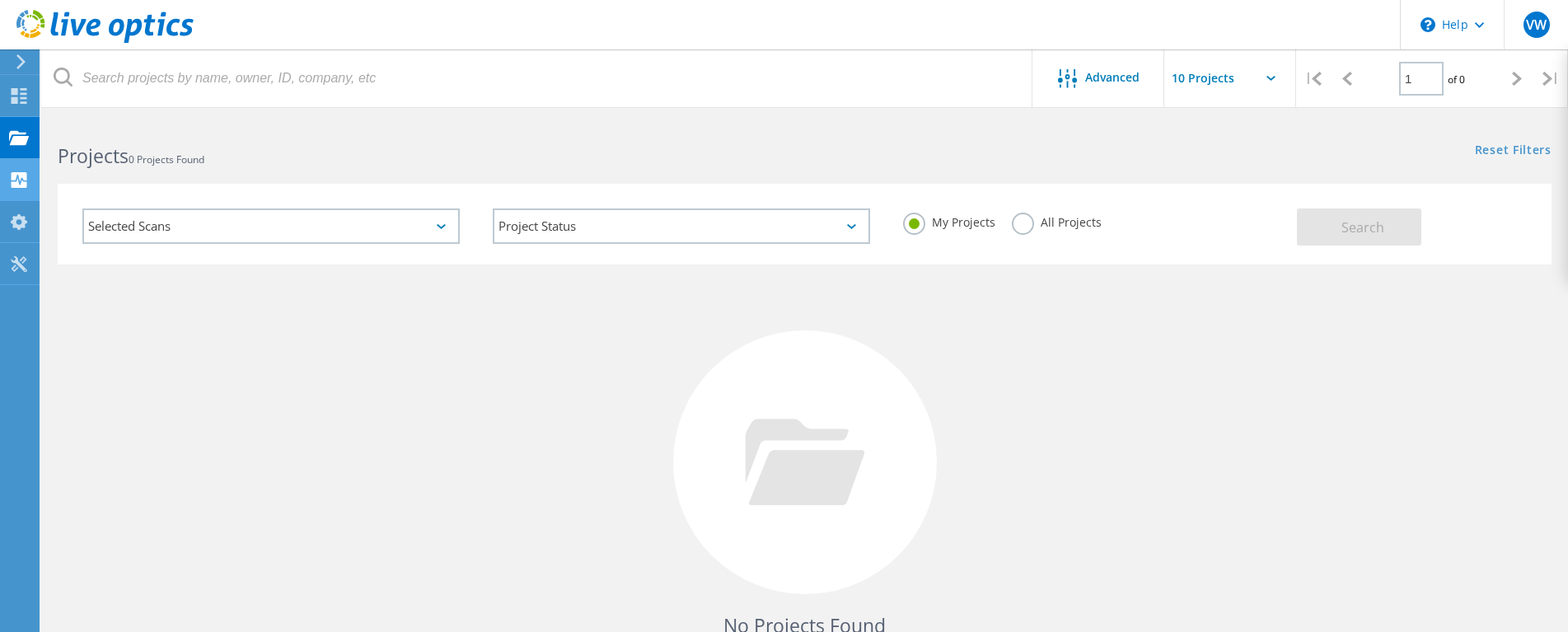 click on "Collectors" at bounding box center [0, 0] 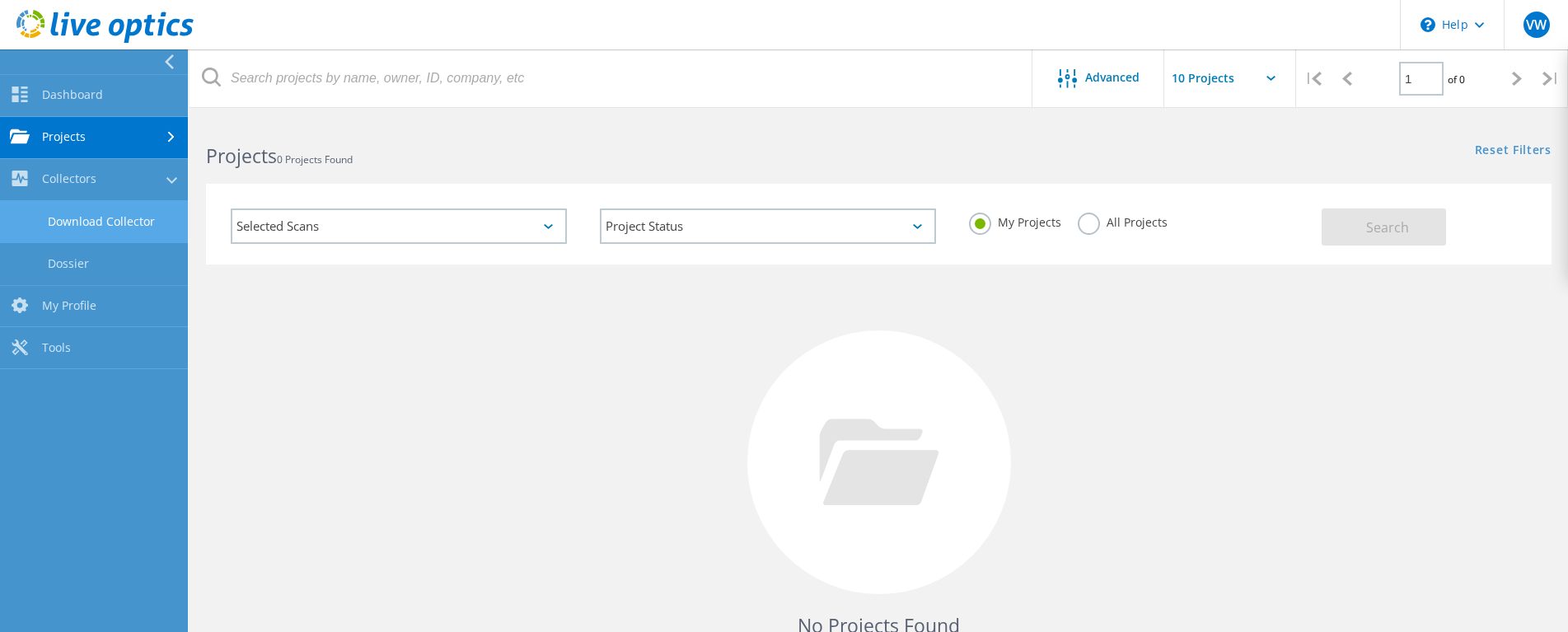 click on "Download Collector" at bounding box center (94, 222) 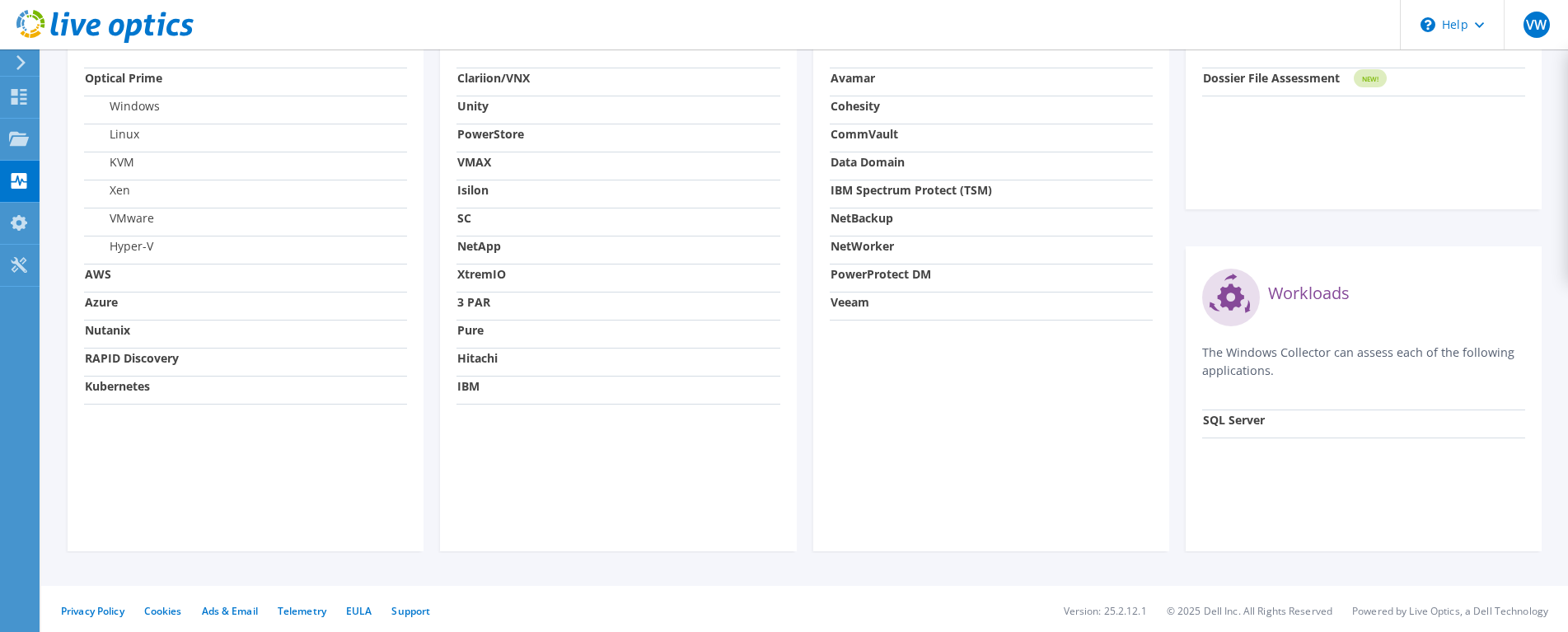 scroll, scrollTop: 650, scrollLeft: 0, axis: vertical 